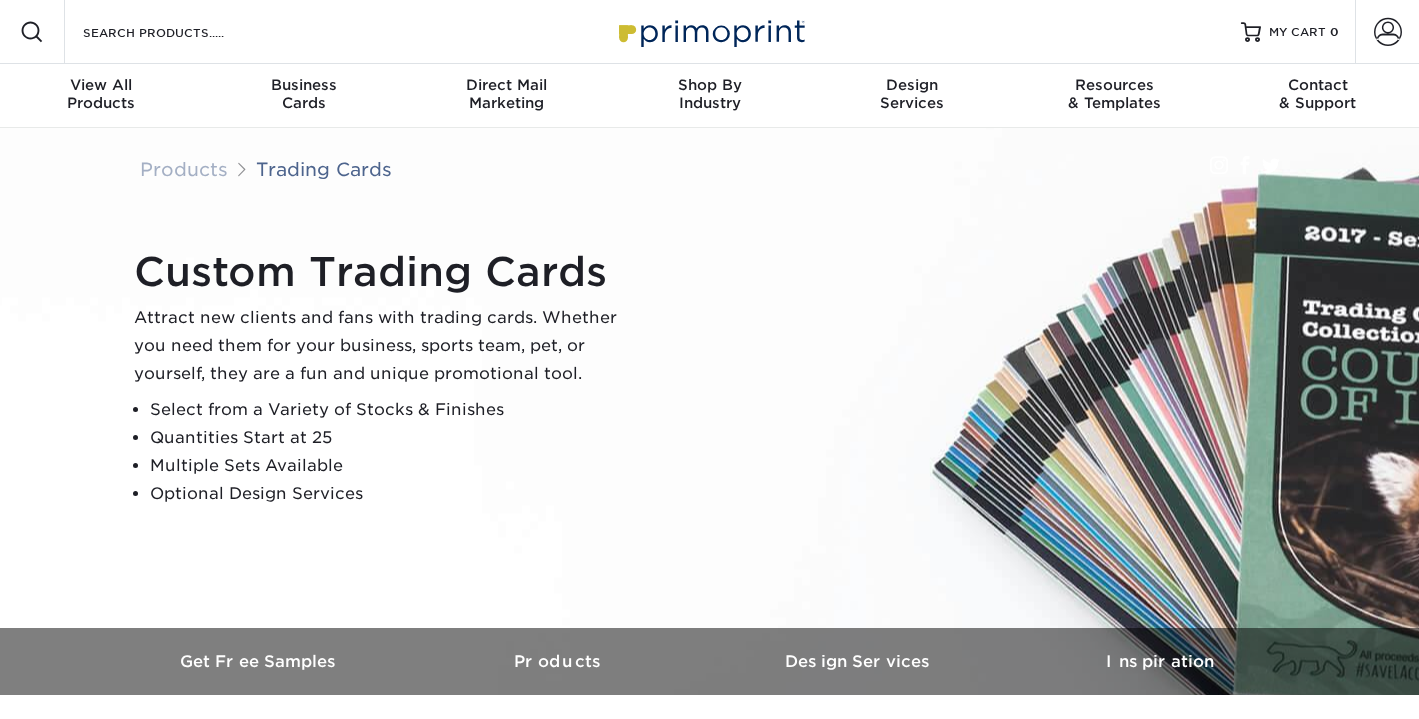 scroll, scrollTop: 0, scrollLeft: 0, axis: both 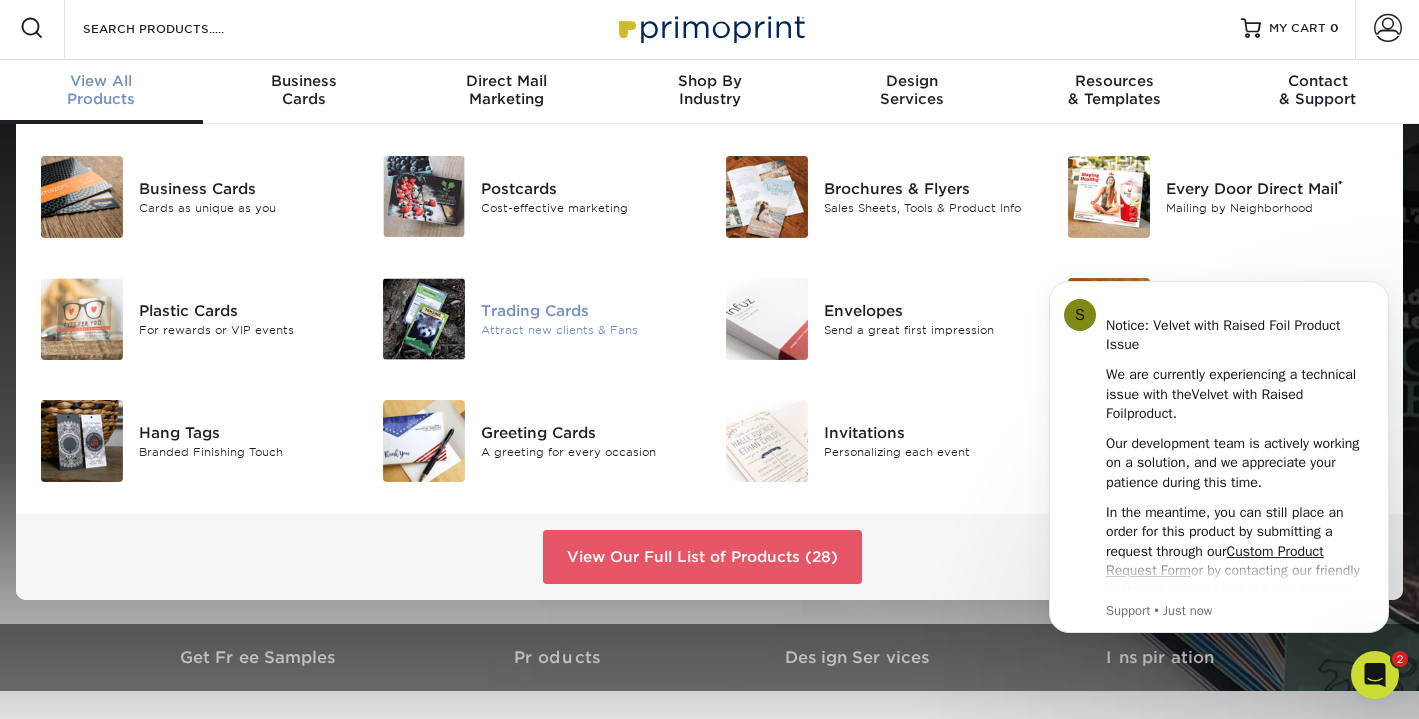 click on "Trading Cards" at bounding box center (587, 311) 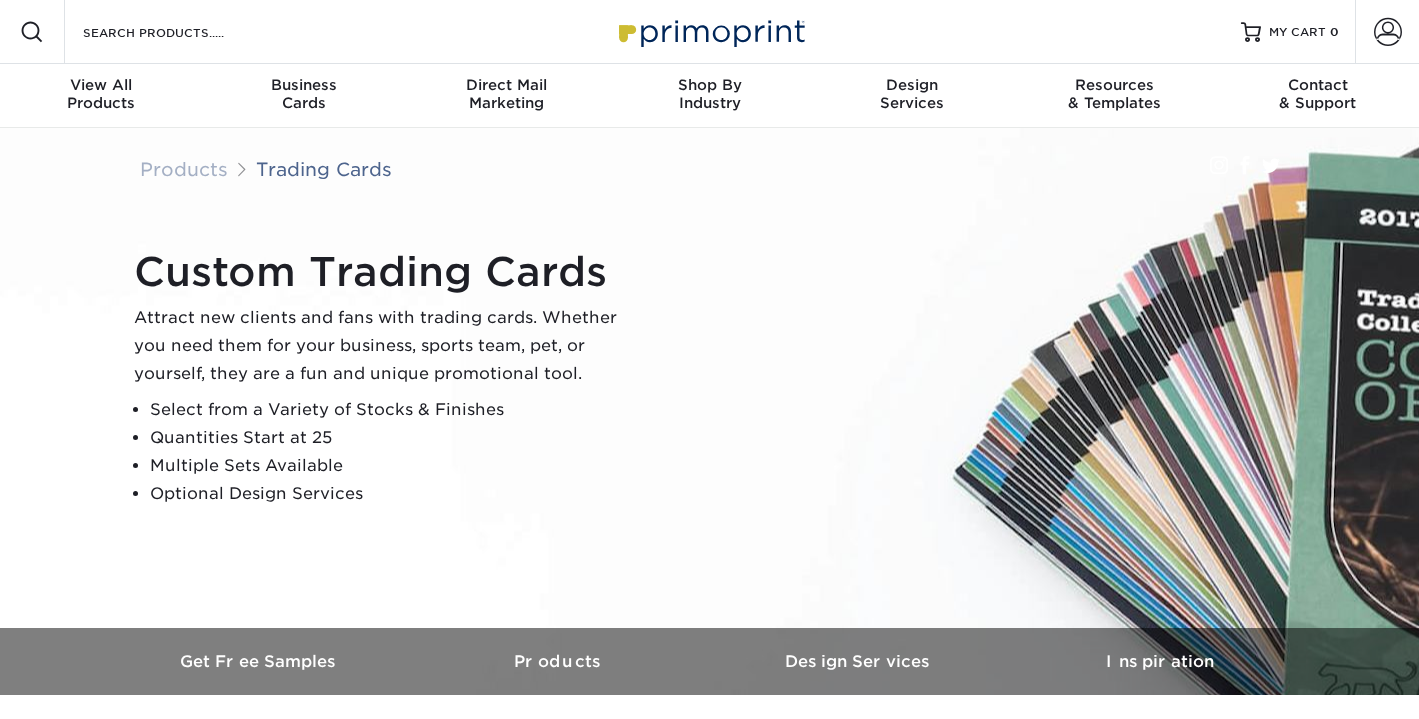 scroll, scrollTop: 0, scrollLeft: 0, axis: both 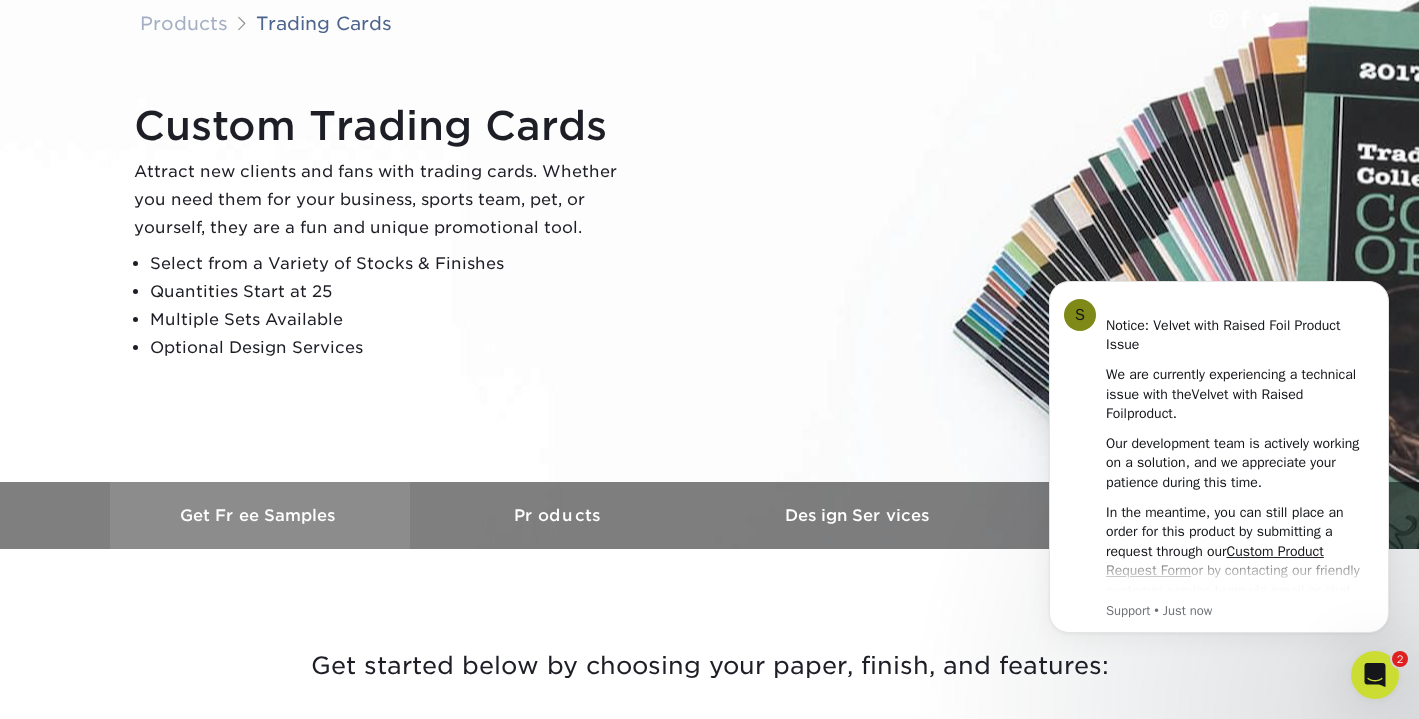 click on "Get Free Samples" 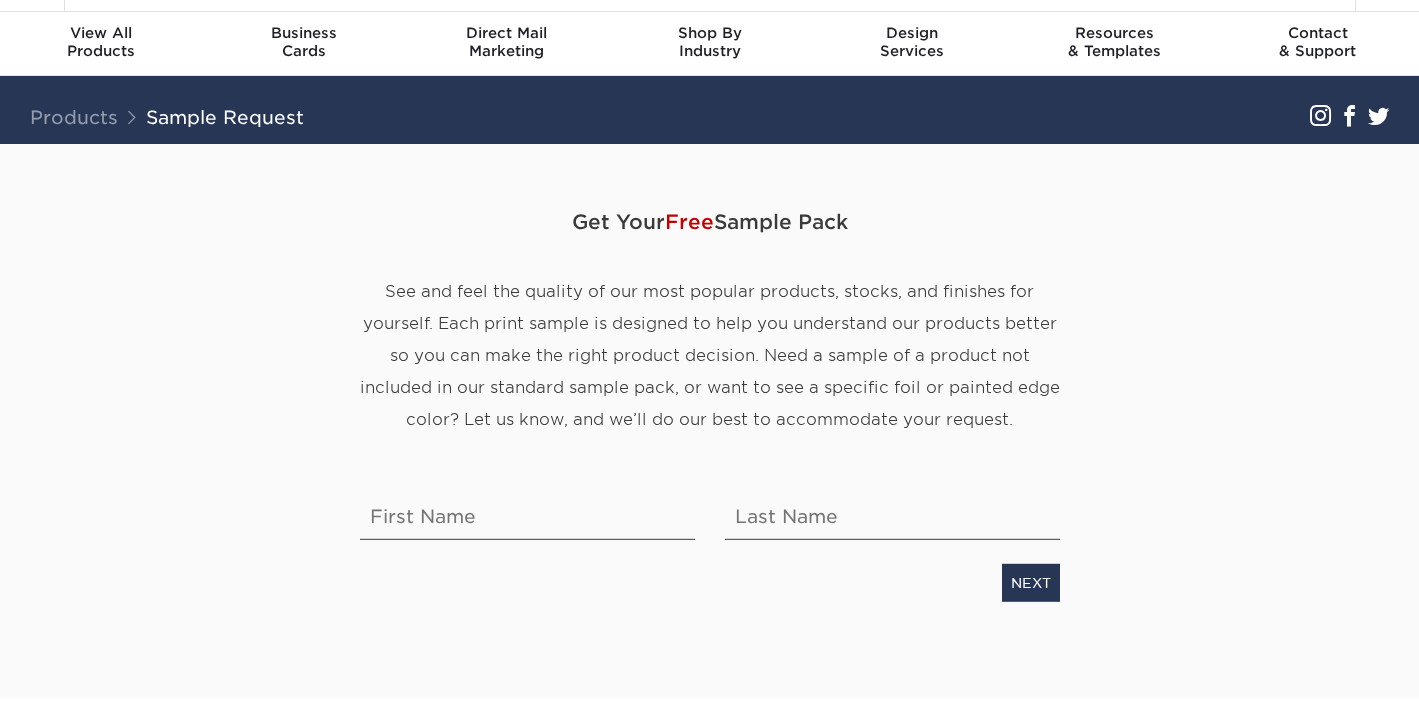 scroll, scrollTop: 0, scrollLeft: 0, axis: both 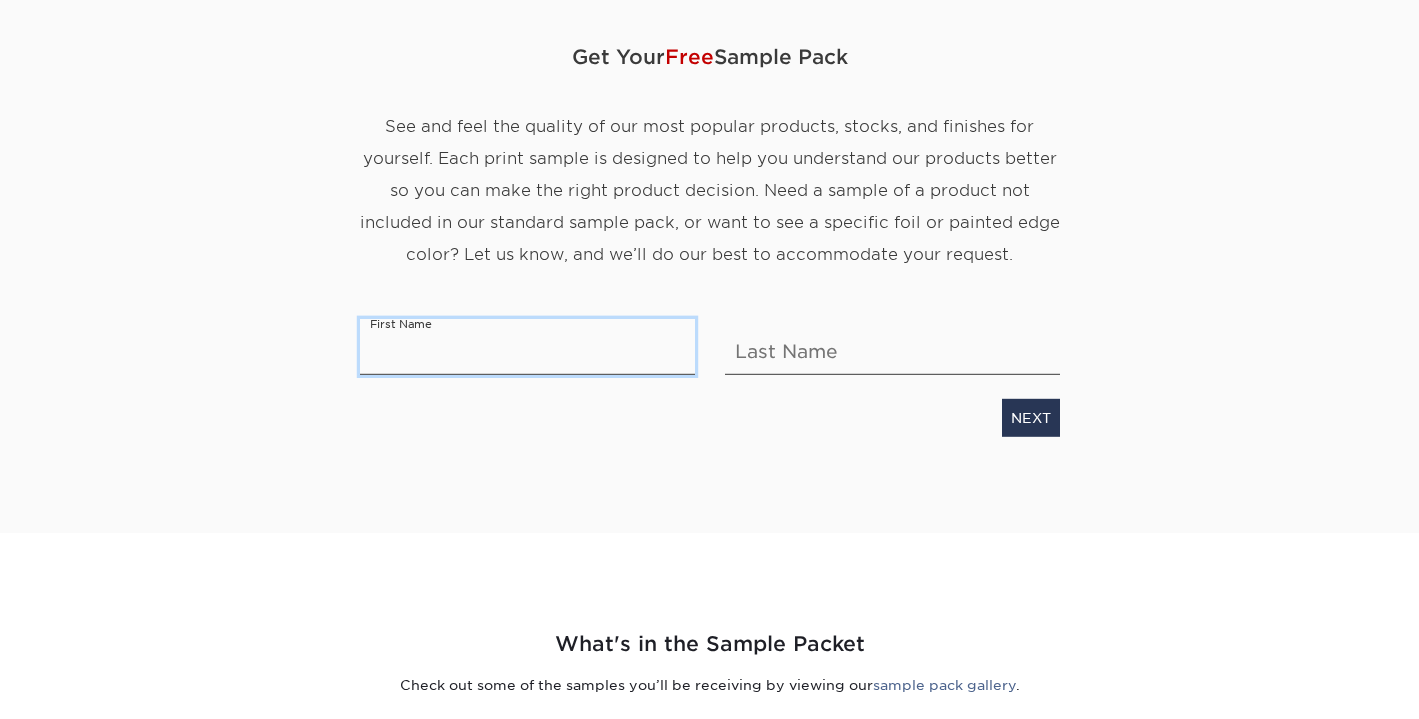click at bounding box center (527, 346) 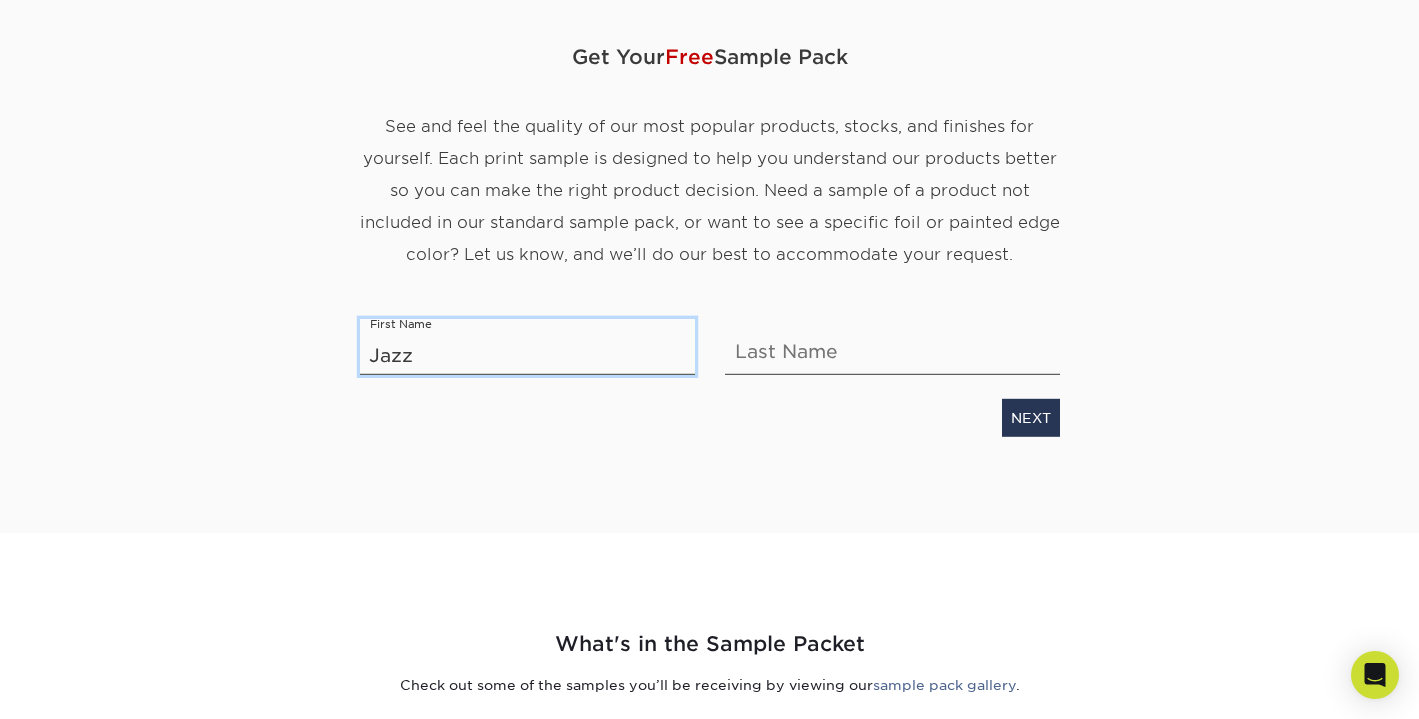 type on "Jazz" 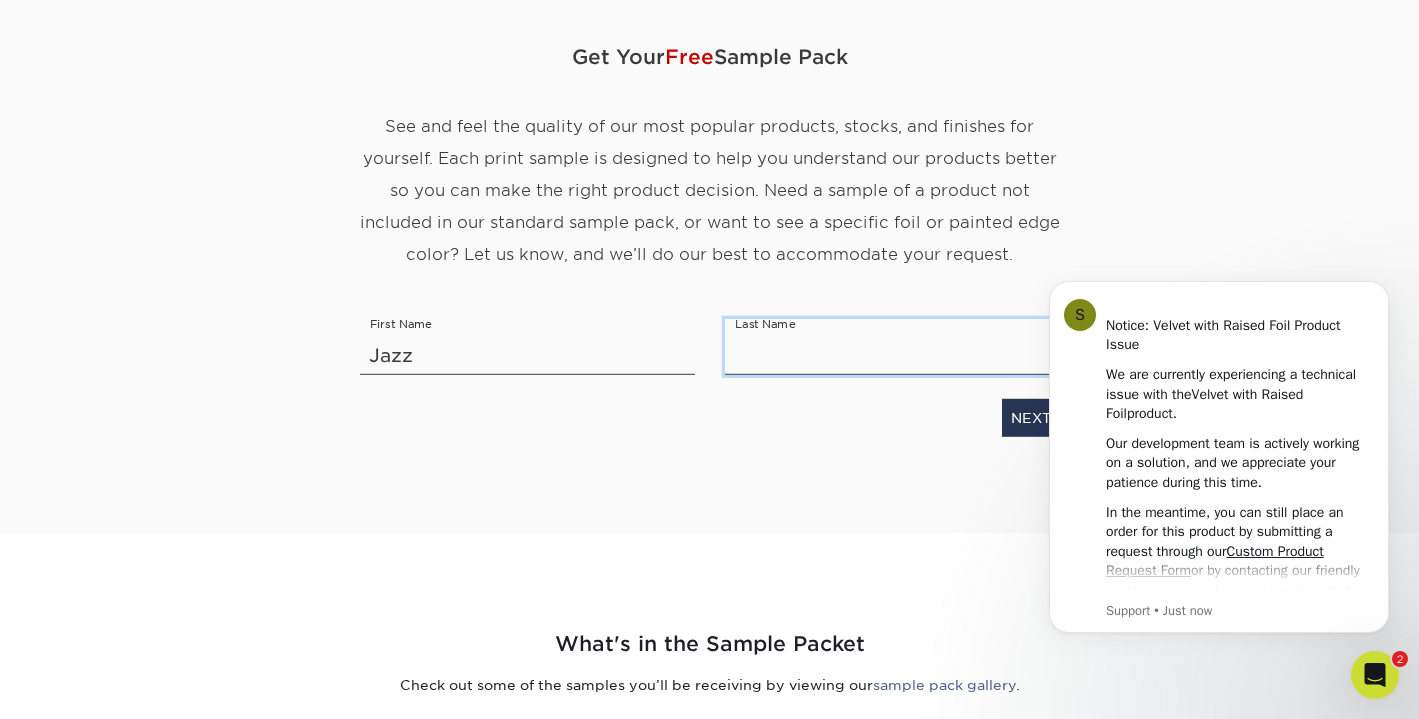 scroll, scrollTop: 0, scrollLeft: 0, axis: both 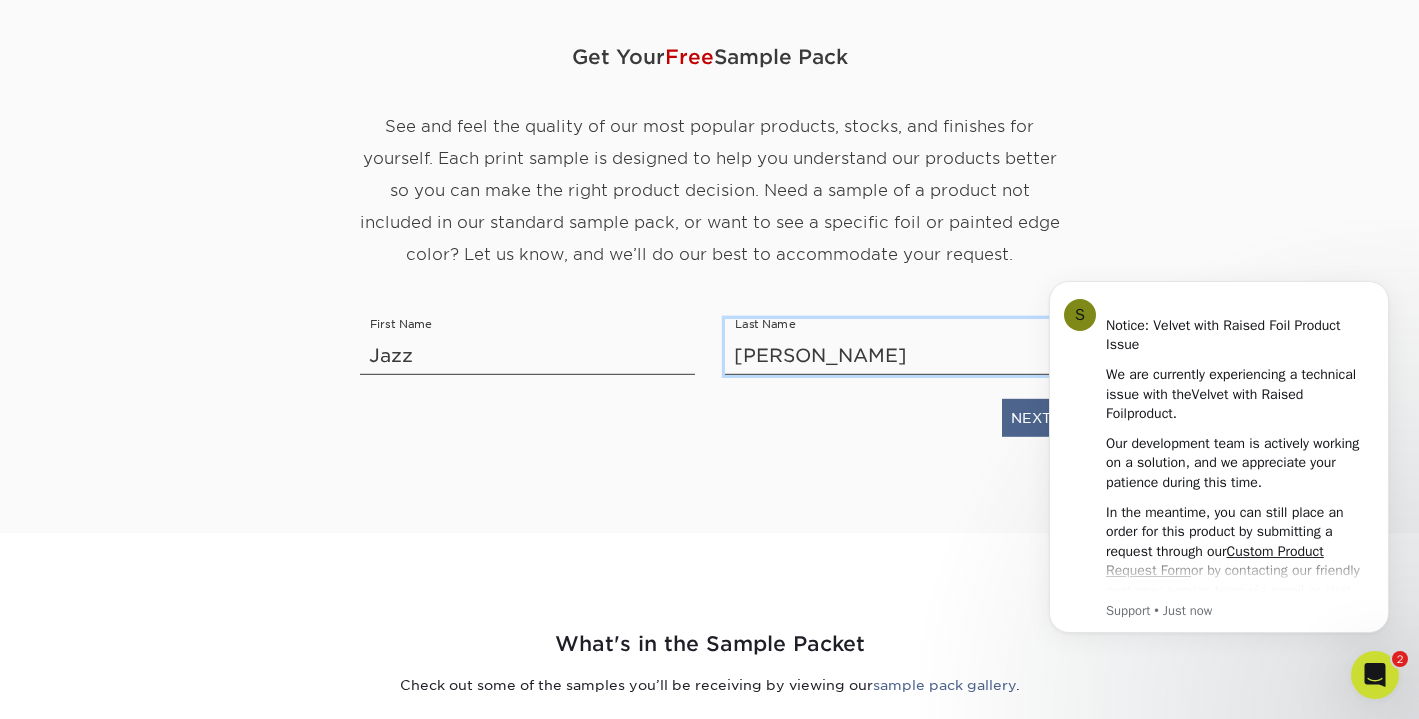 type on "Hobza" 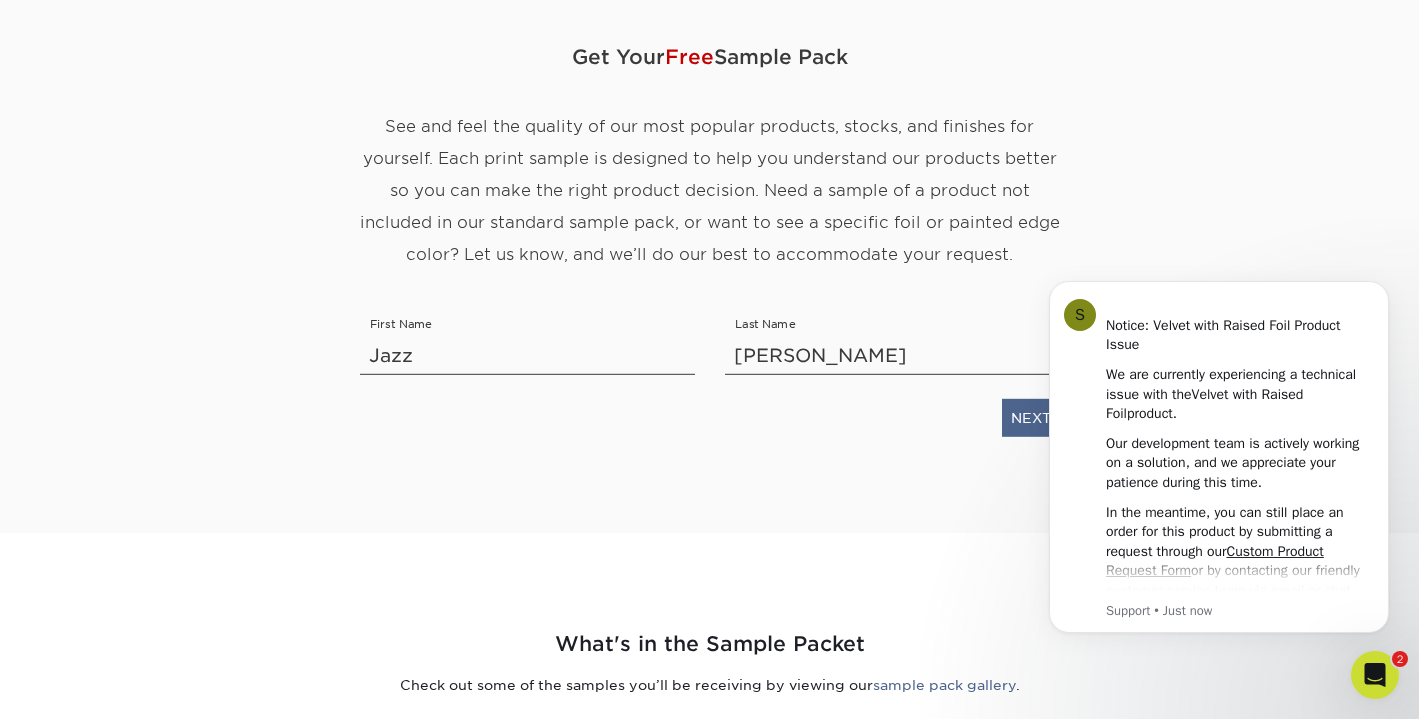 click on "NEXT" at bounding box center [1031, 417] 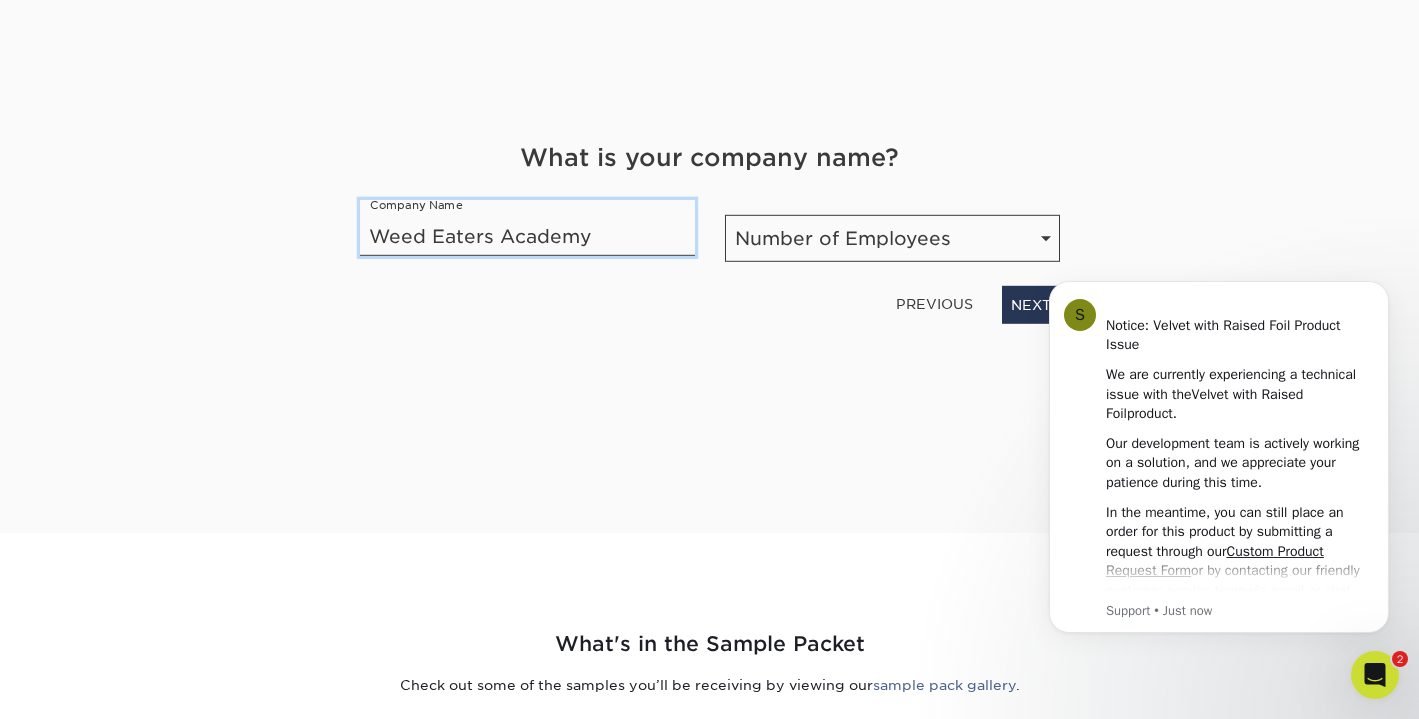 type on "Weed Eaters Academy" 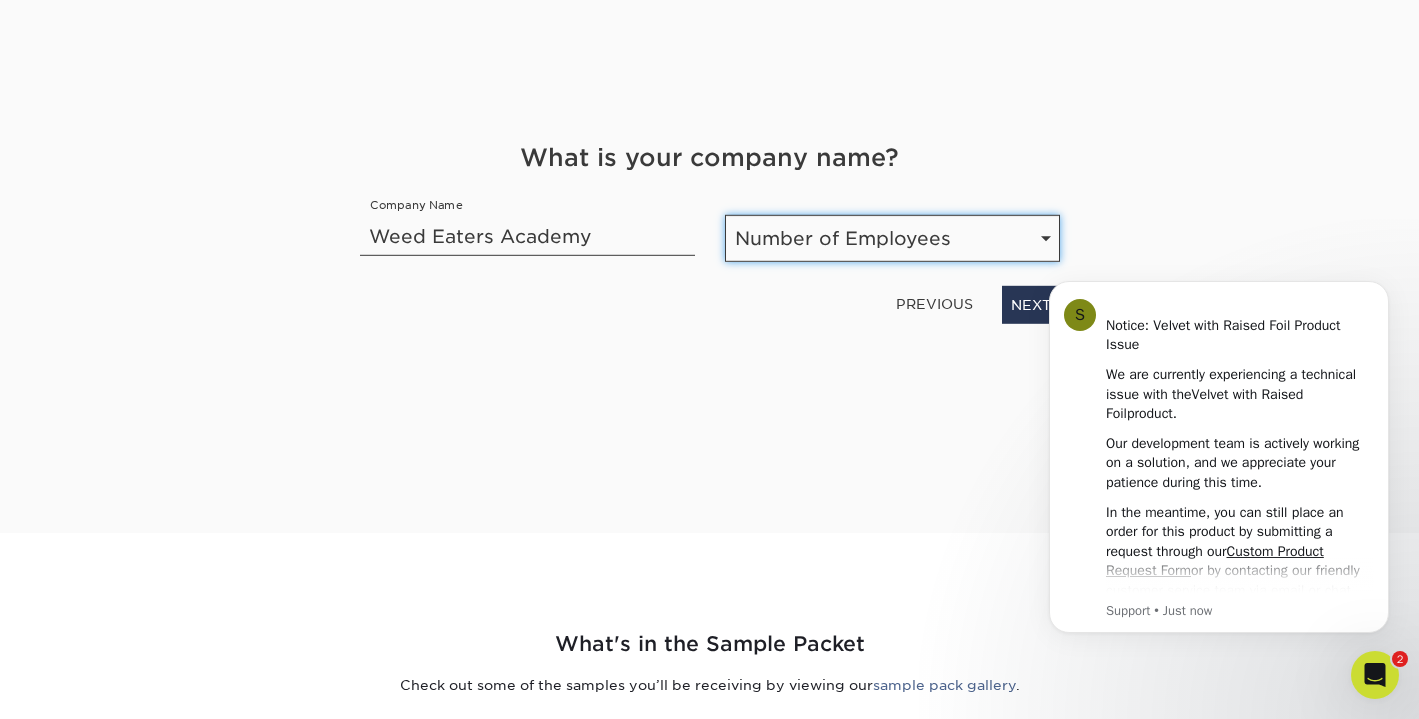 select on "Self-employed" 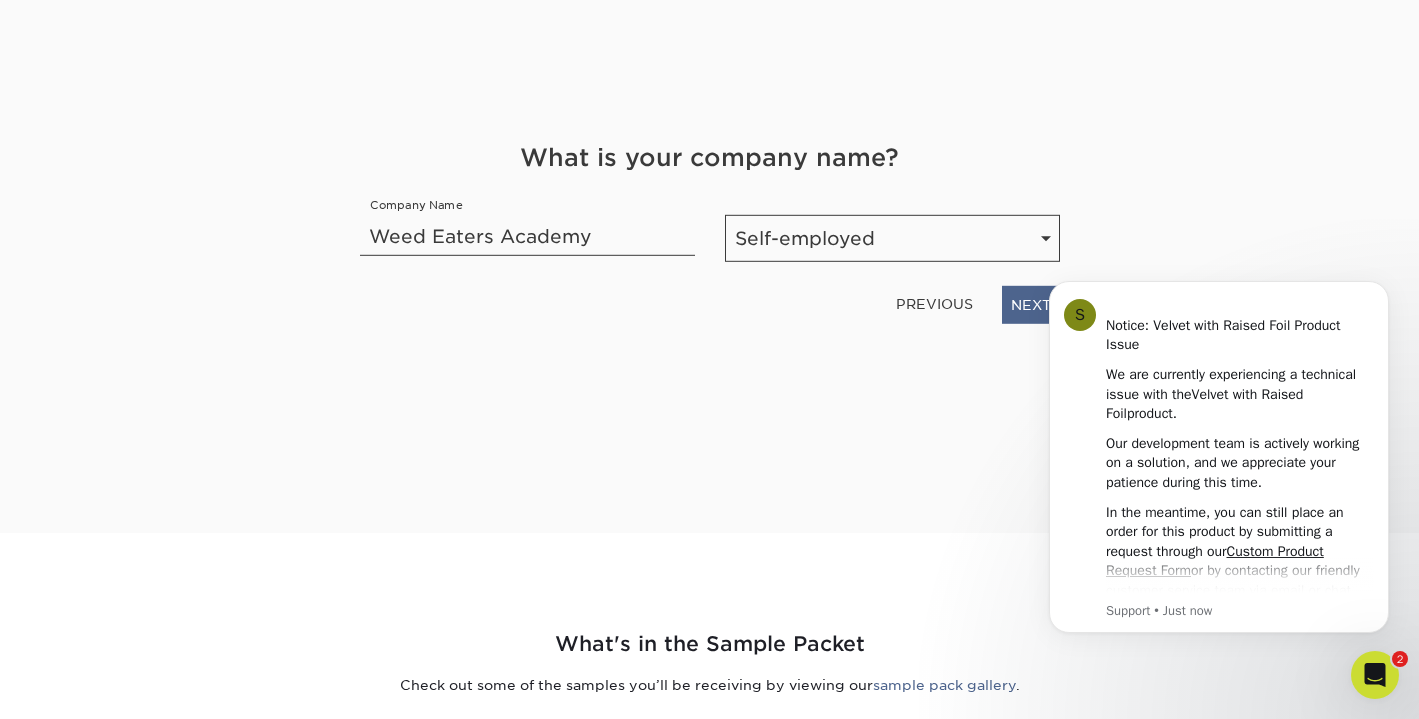 click on "NEXT" at bounding box center [1031, 304] 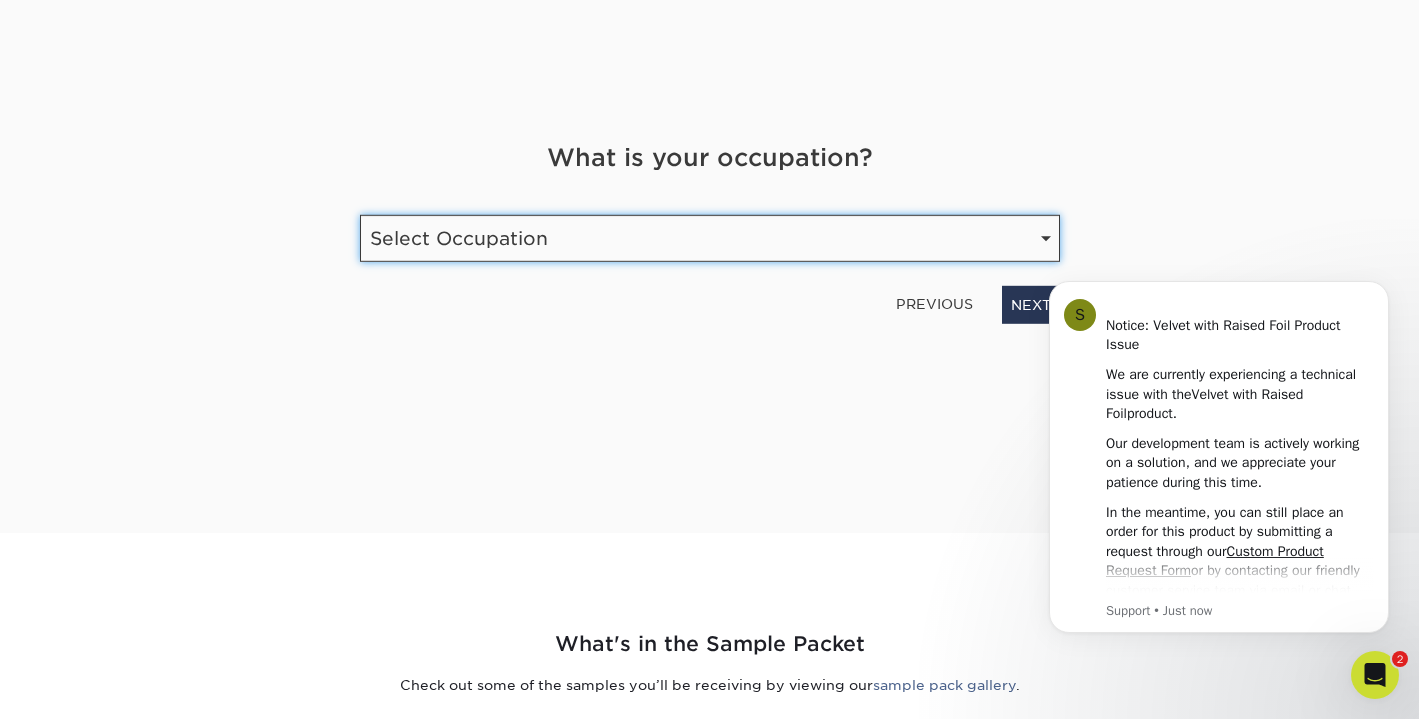 select on "Student" 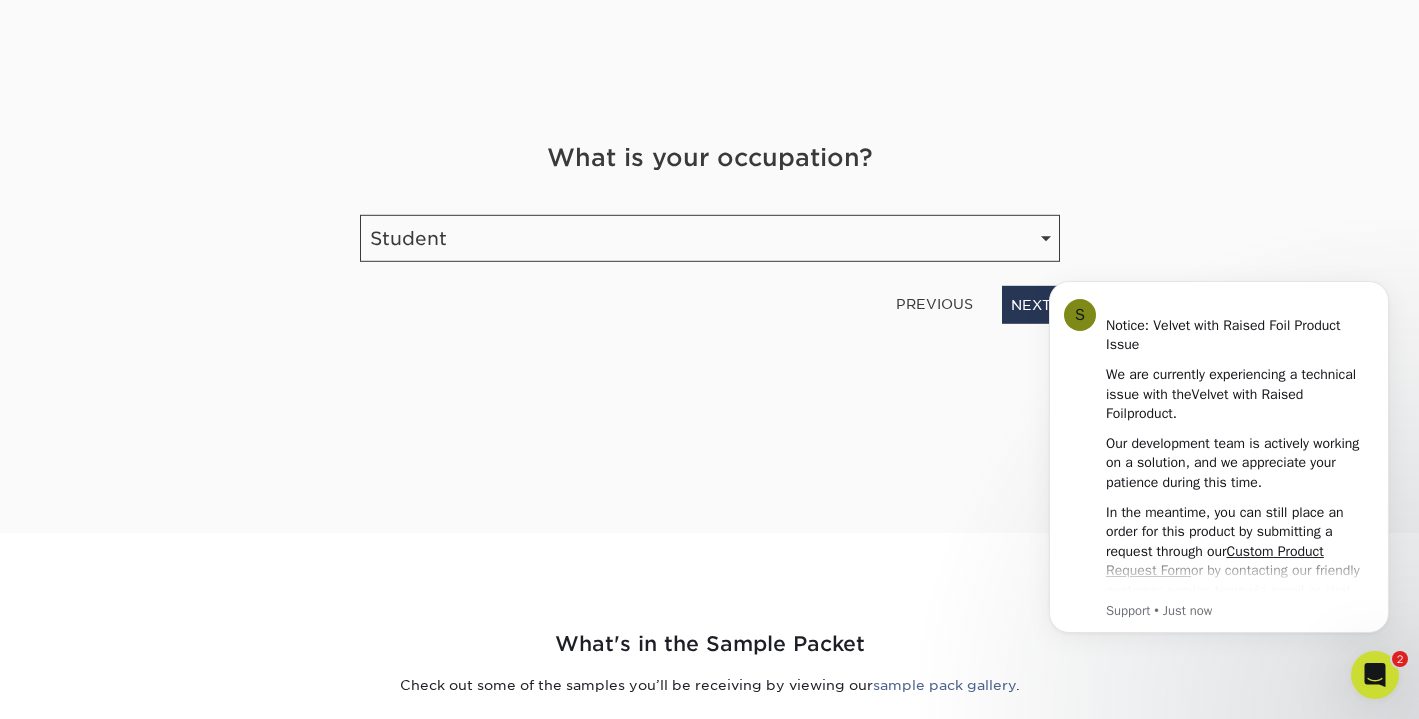 click on "PREVIOUS" at bounding box center [934, 304] 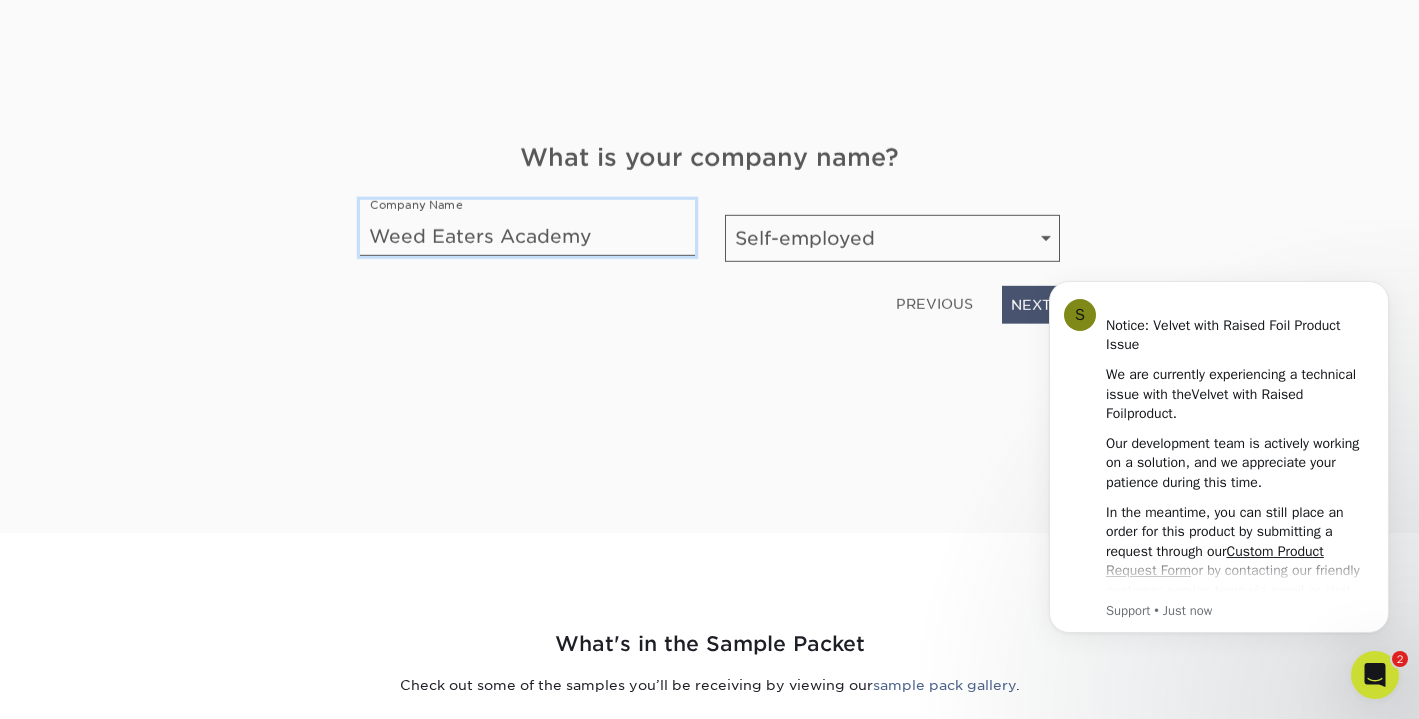 click on "PREVIOUS" at bounding box center [934, 304] 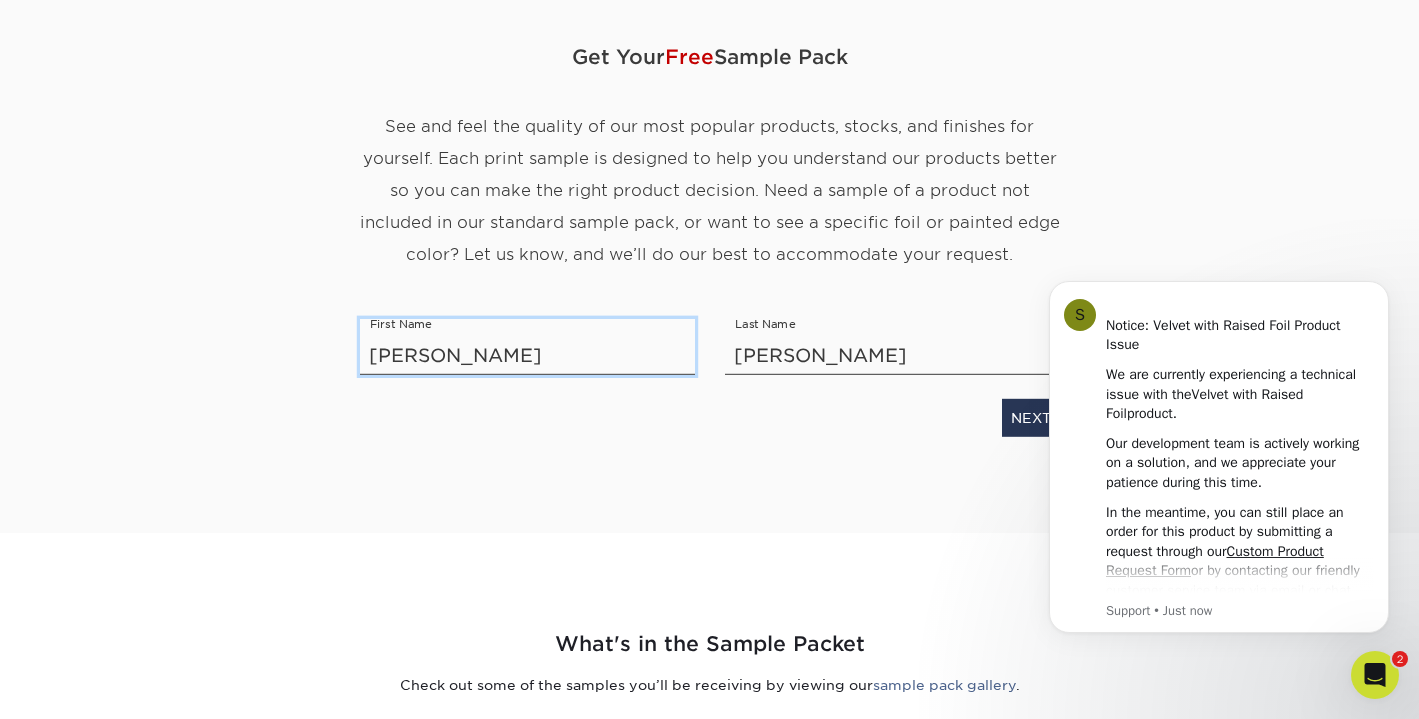 type on "J" 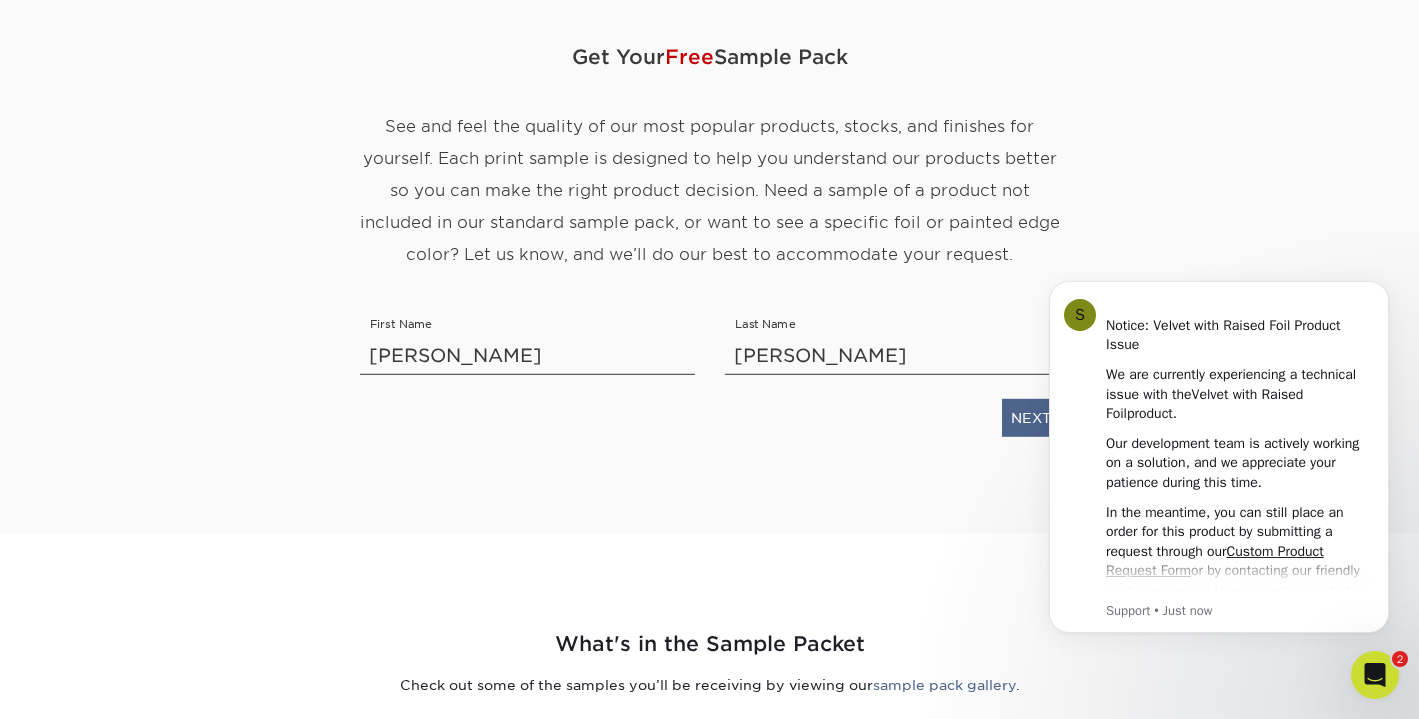 click on "NEXT" at bounding box center [1031, 417] 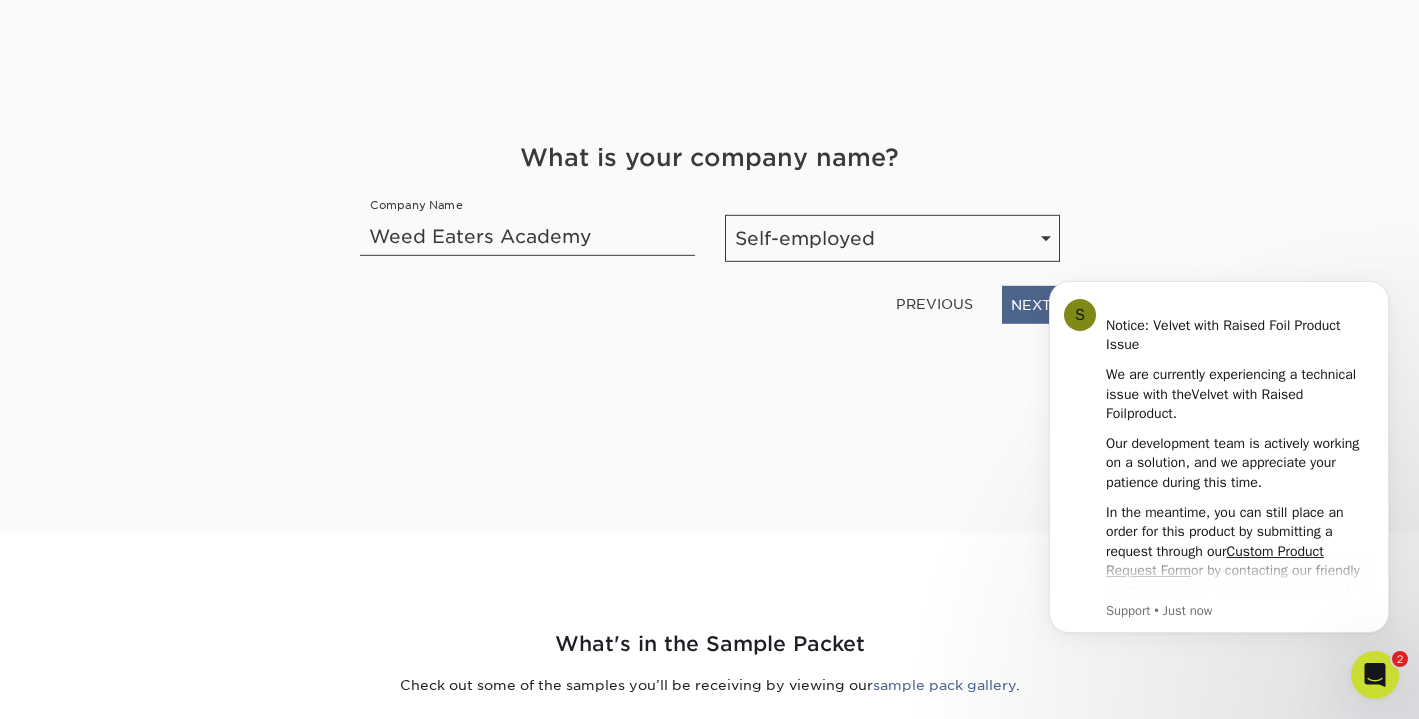 click on "NEXT" at bounding box center [1031, 304] 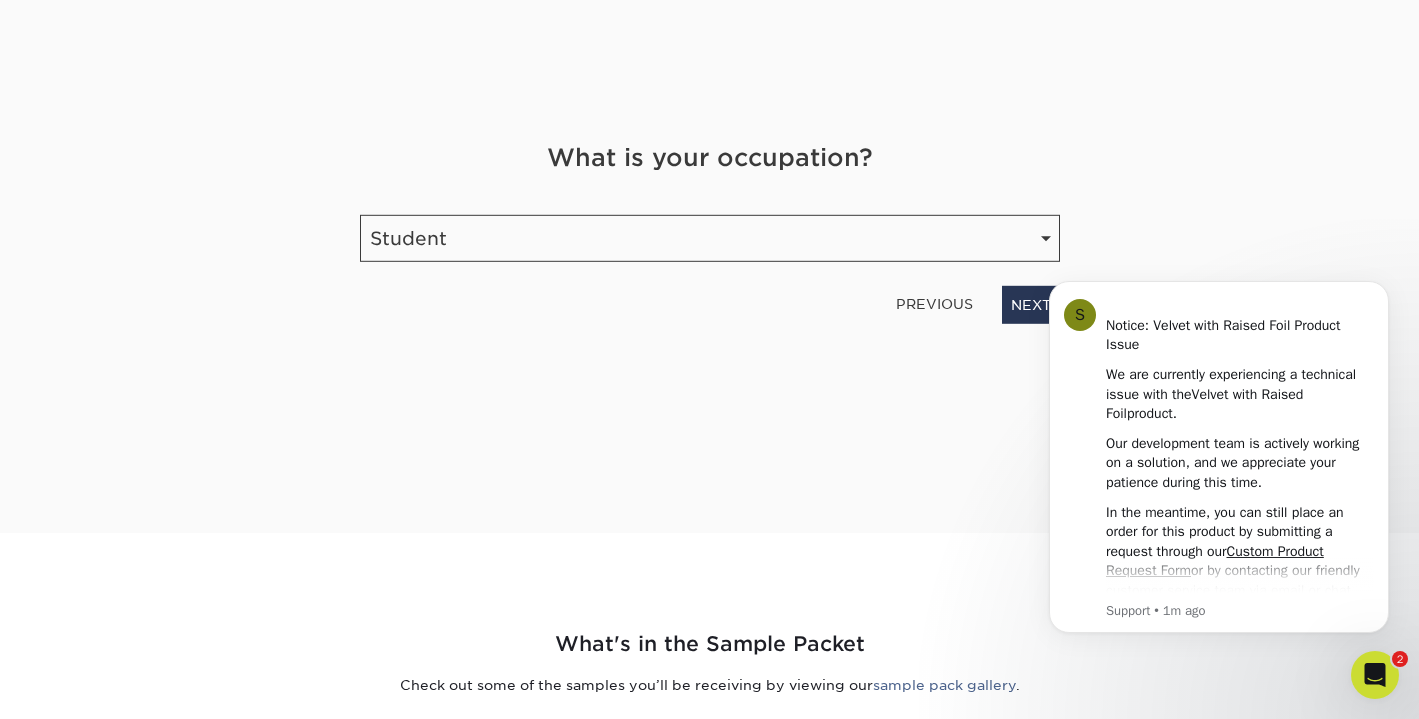 click on "PREVIOUS" at bounding box center [934, 304] 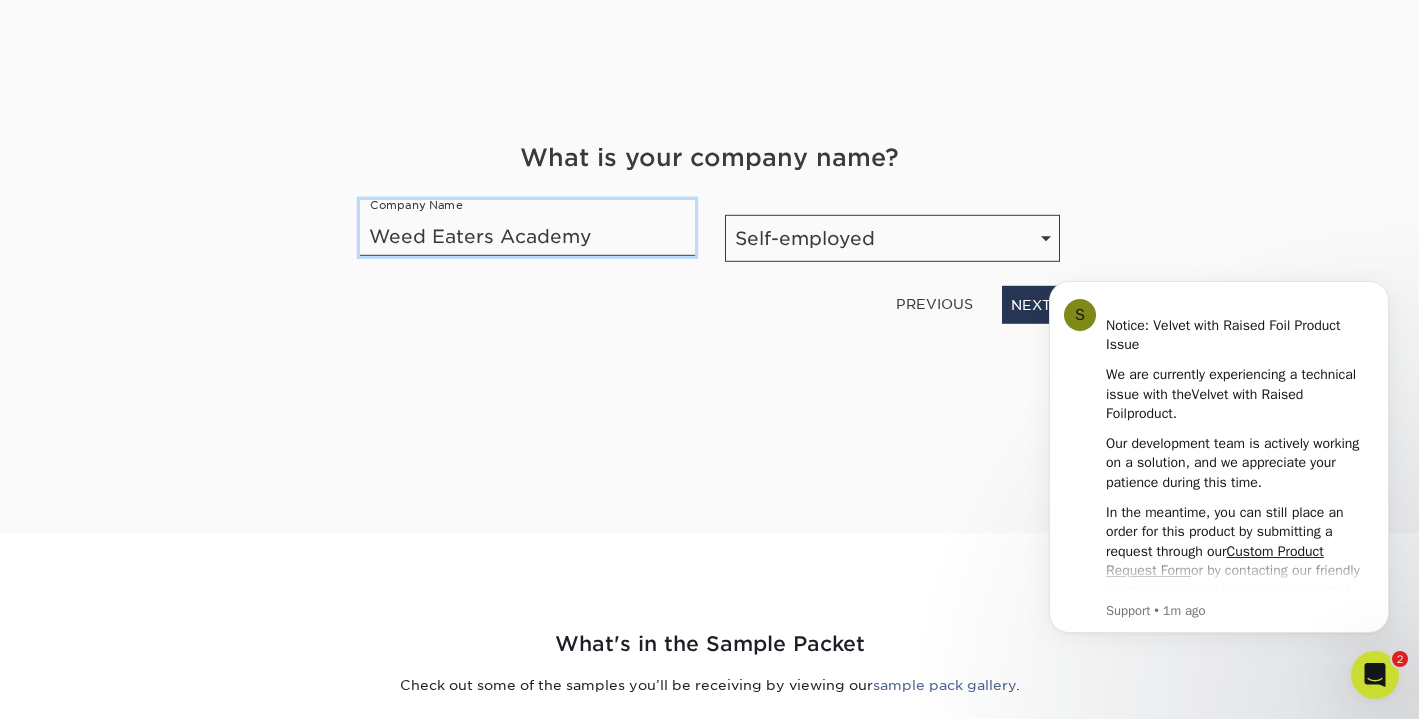 click on "PREVIOUS" at bounding box center (934, 304) 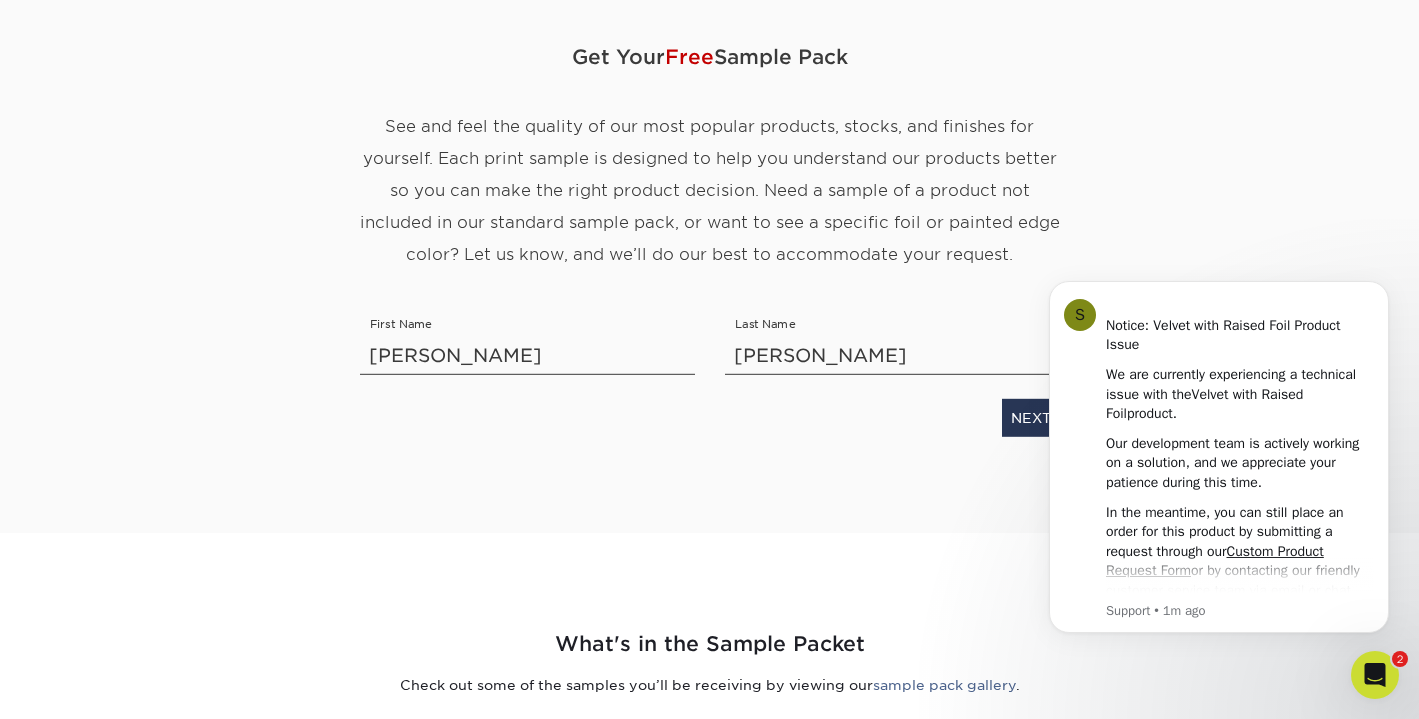 click on "S Notice: Velvet with Raised Foil Product Issue   We are currently experiencing a technical issue with the  Velvet with Raised Foil  product.                                                                    Our development team is actively working on a solution, and we appreciate your patience during this time.   In the meantime, you can still place an order for this product by submitting a request through our  Custom Product Request Form  or by contacting our friendly customer service team via email or chat.   Thank you for your understanding! Customer Service Hours; 9am-5pm EST Support • 1m ago" at bounding box center [1219, 458] 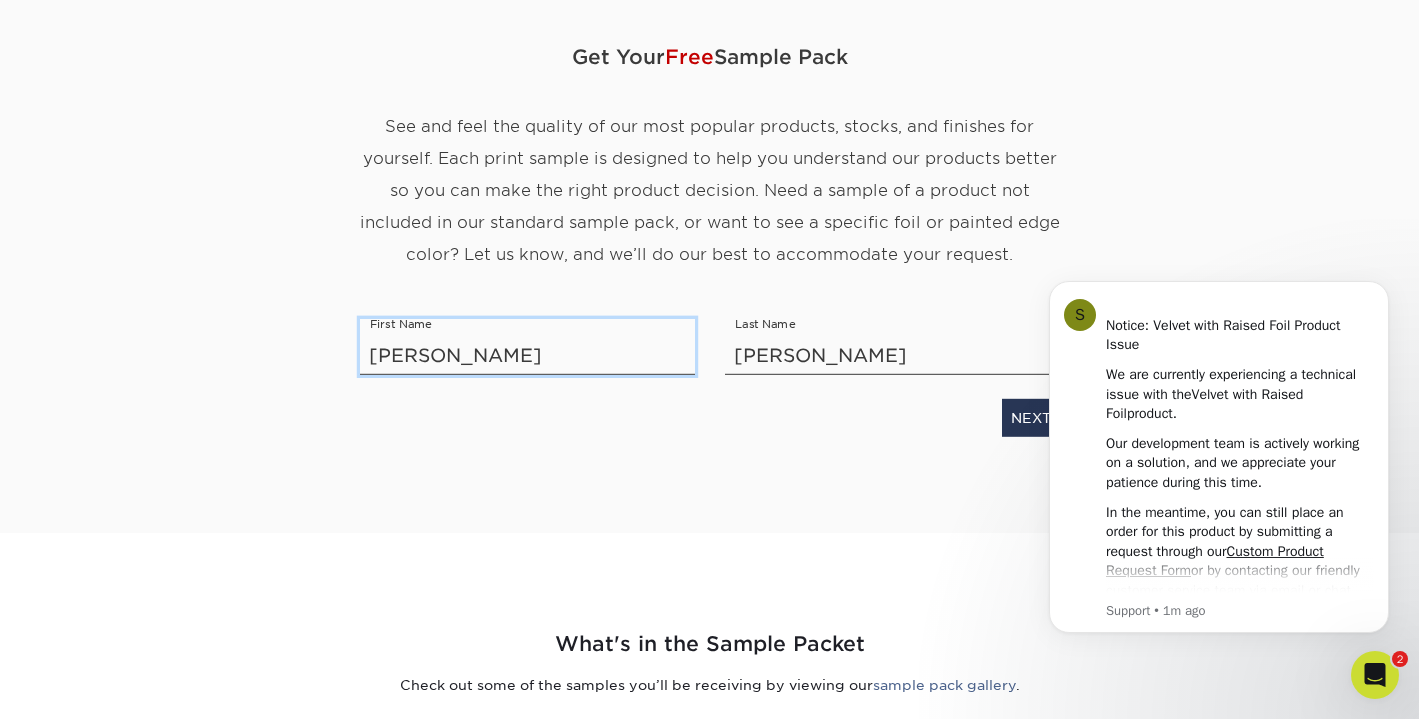 click on "Luca" at bounding box center [527, 346] 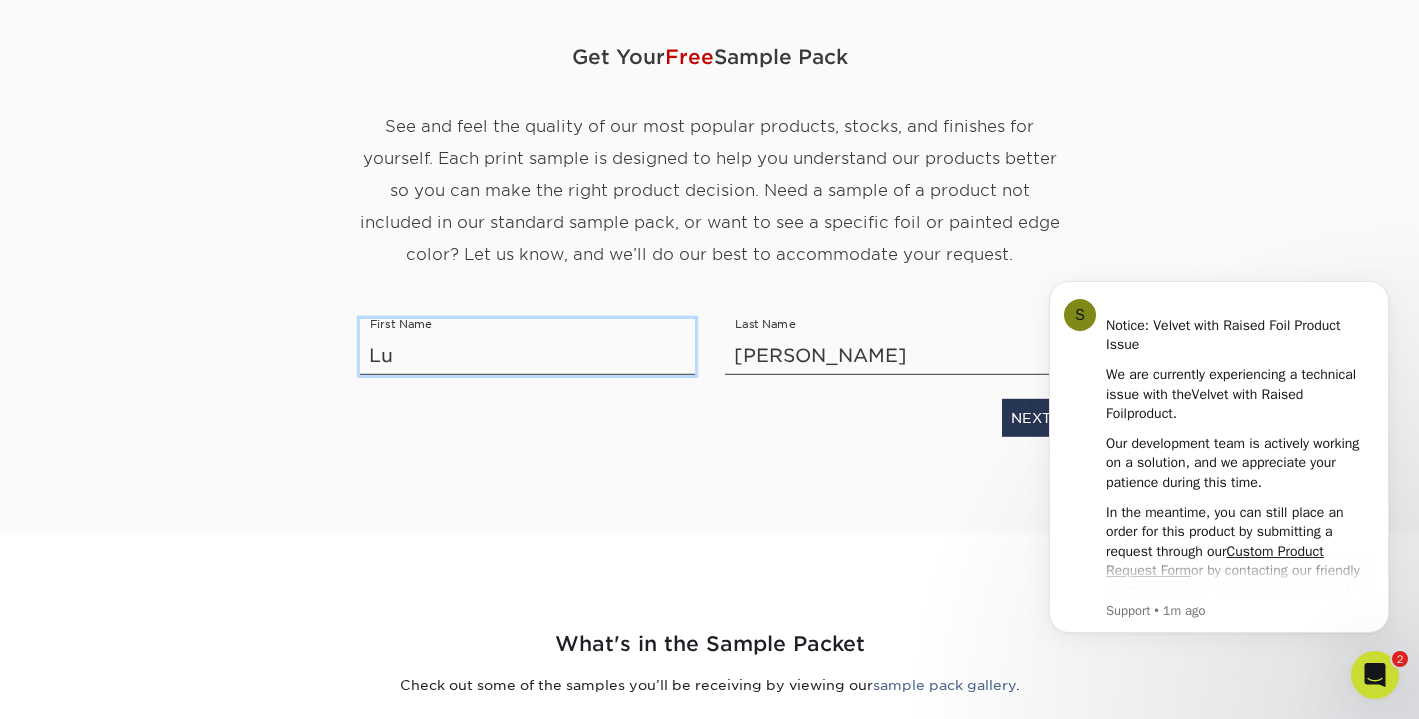 type on "L" 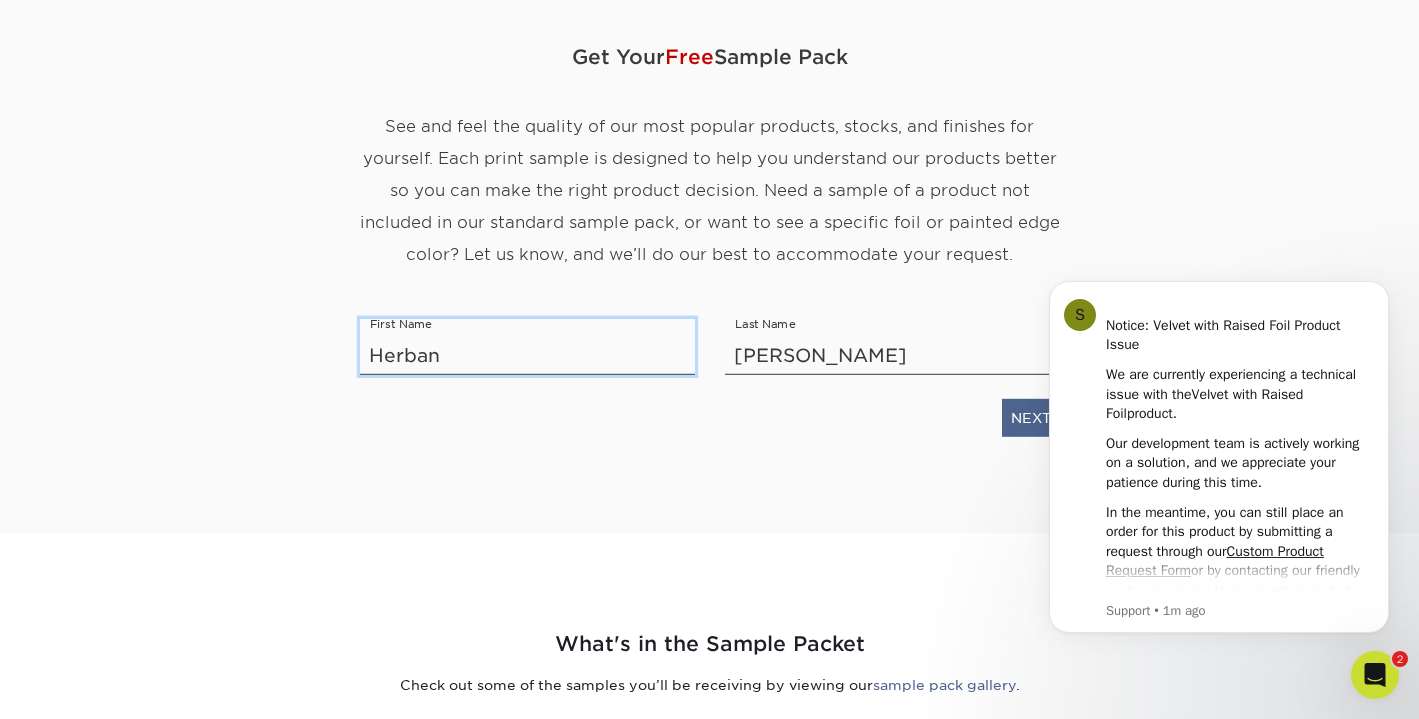 type on "Herban" 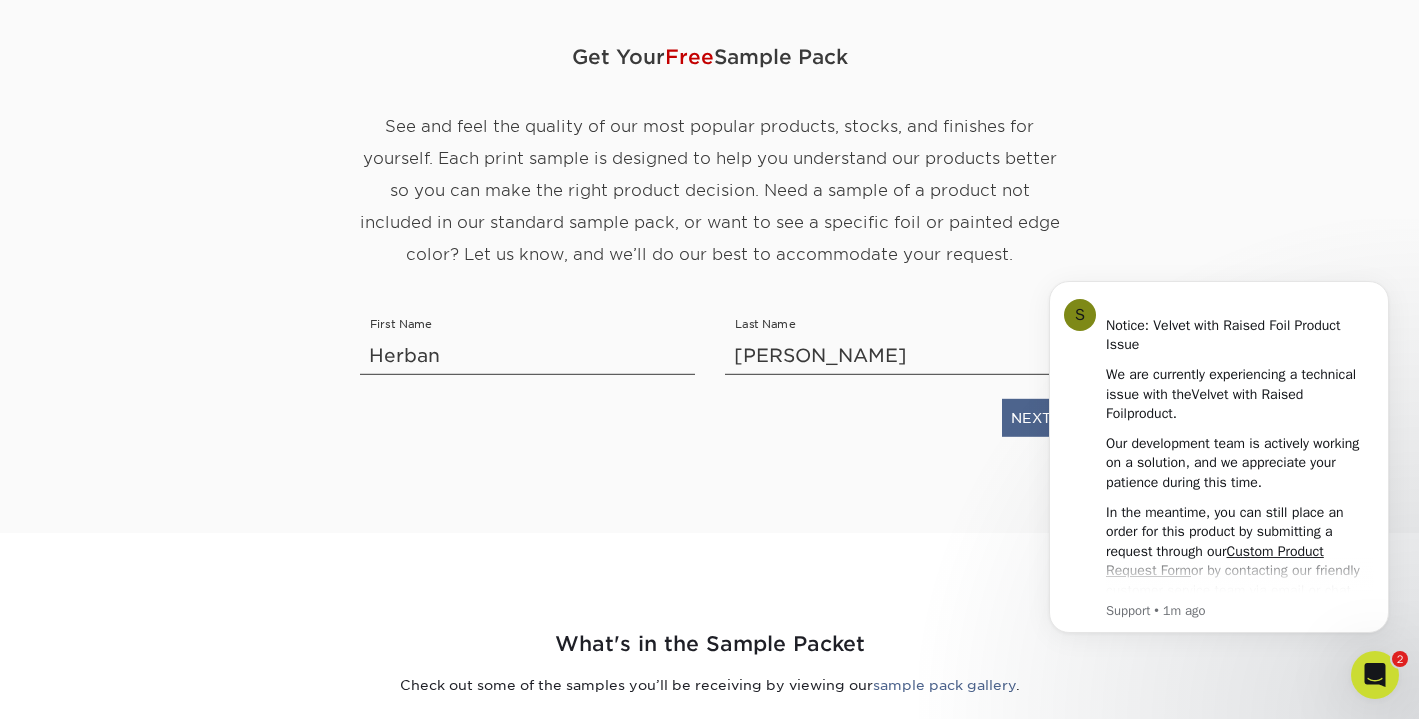 click on "NEXT" at bounding box center (1031, 417) 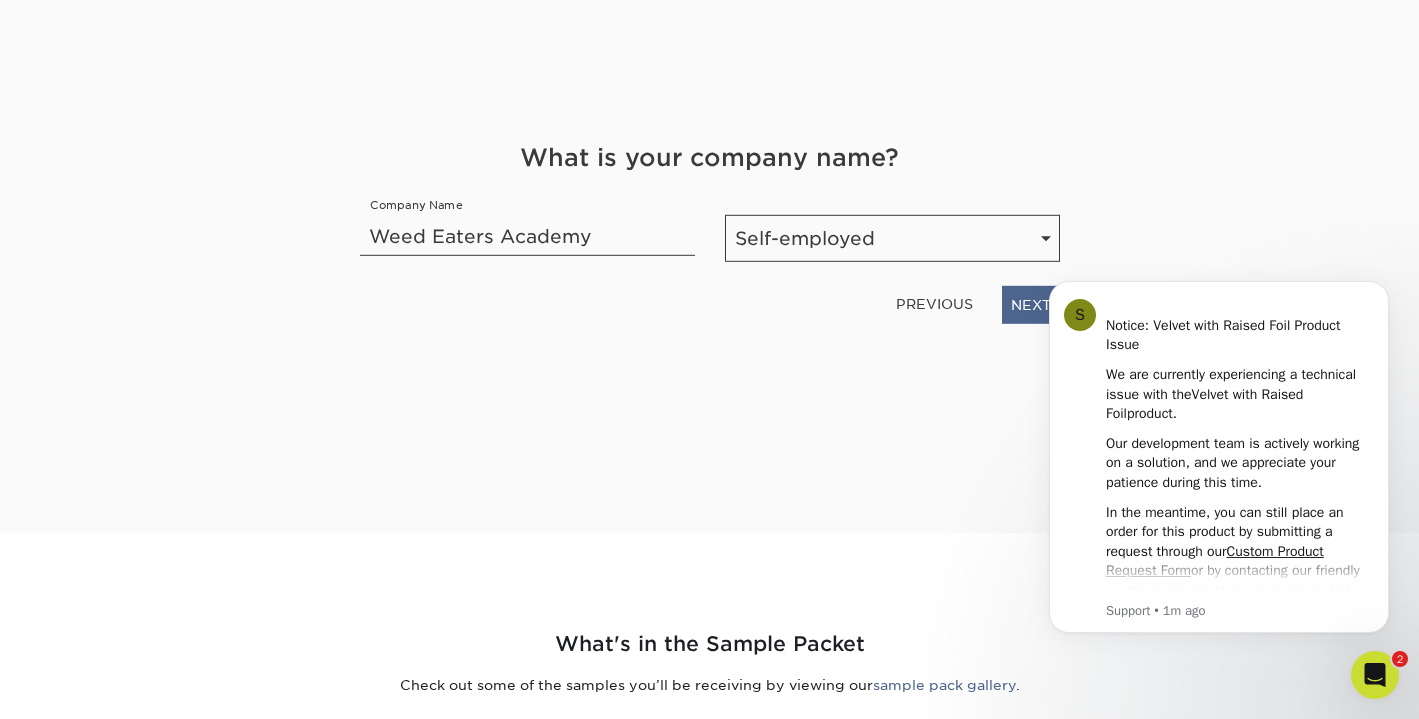 click on "NEXT" at bounding box center [1031, 304] 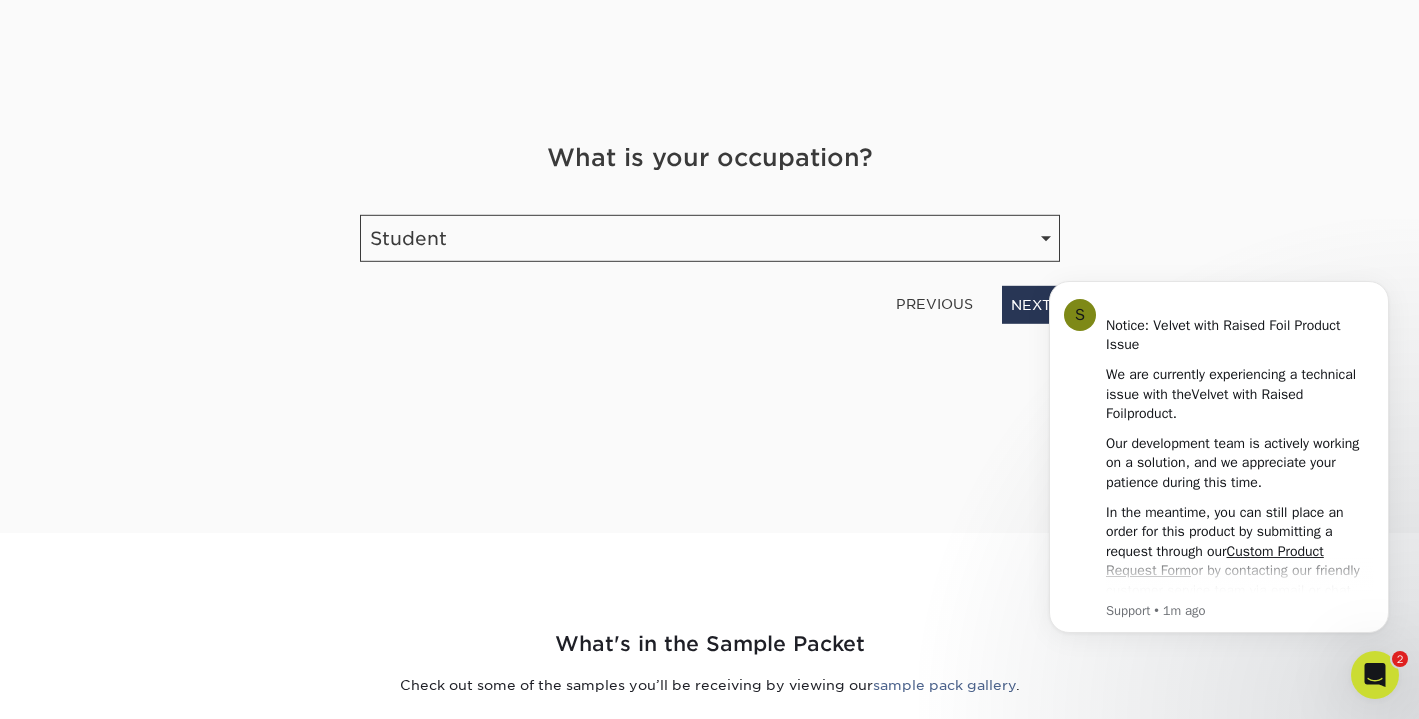 click on "PREVIOUS
NEXT" at bounding box center (710, 300) 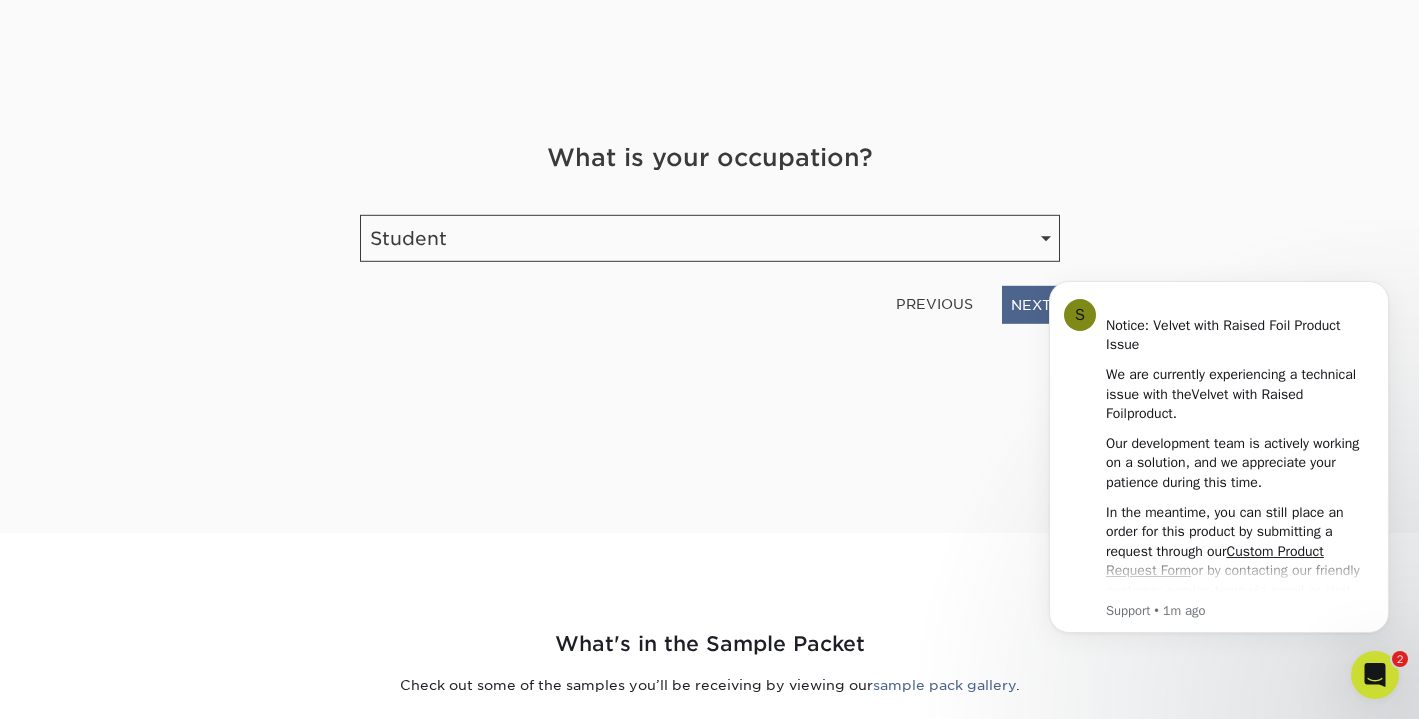 click on "NEXT" at bounding box center [1031, 304] 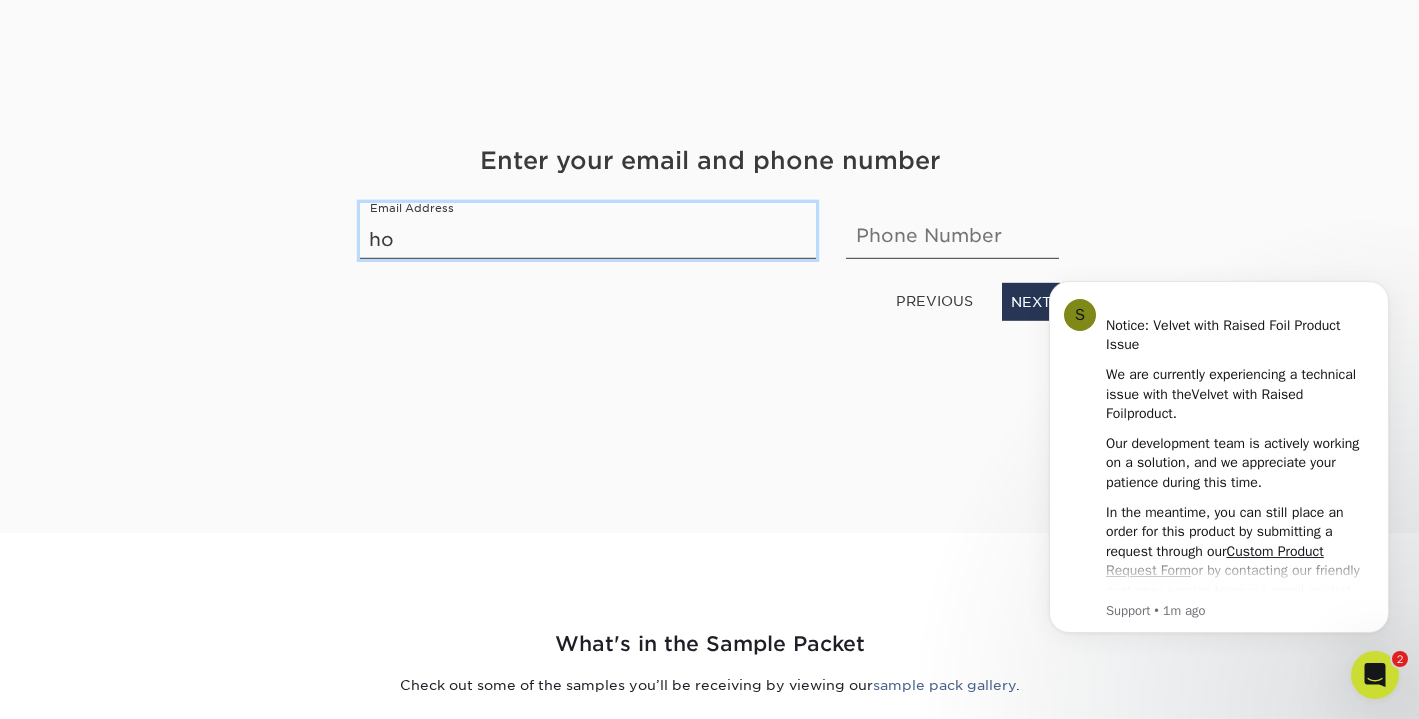 type on "h" 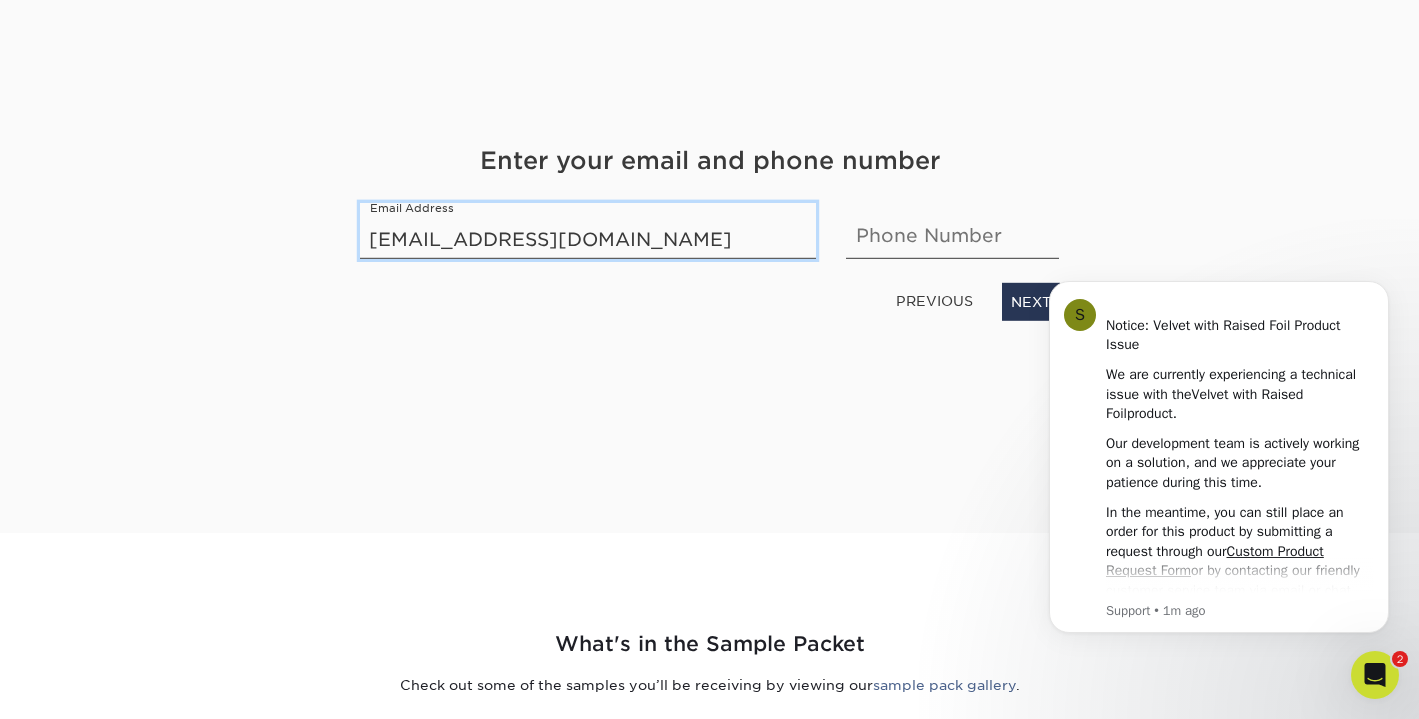drag, startPoint x: 615, startPoint y: 245, endPoint x: 302, endPoint y: 242, distance: 313.01437 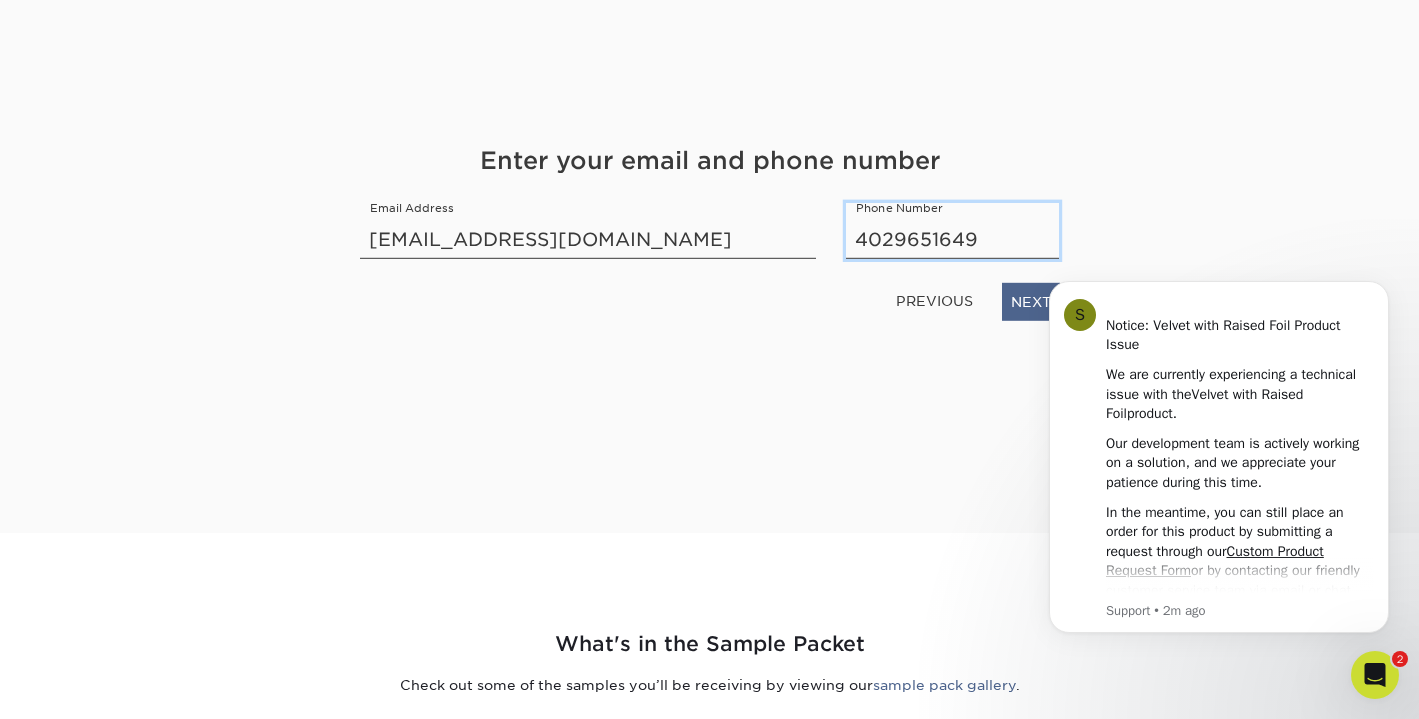 type on "4029651649" 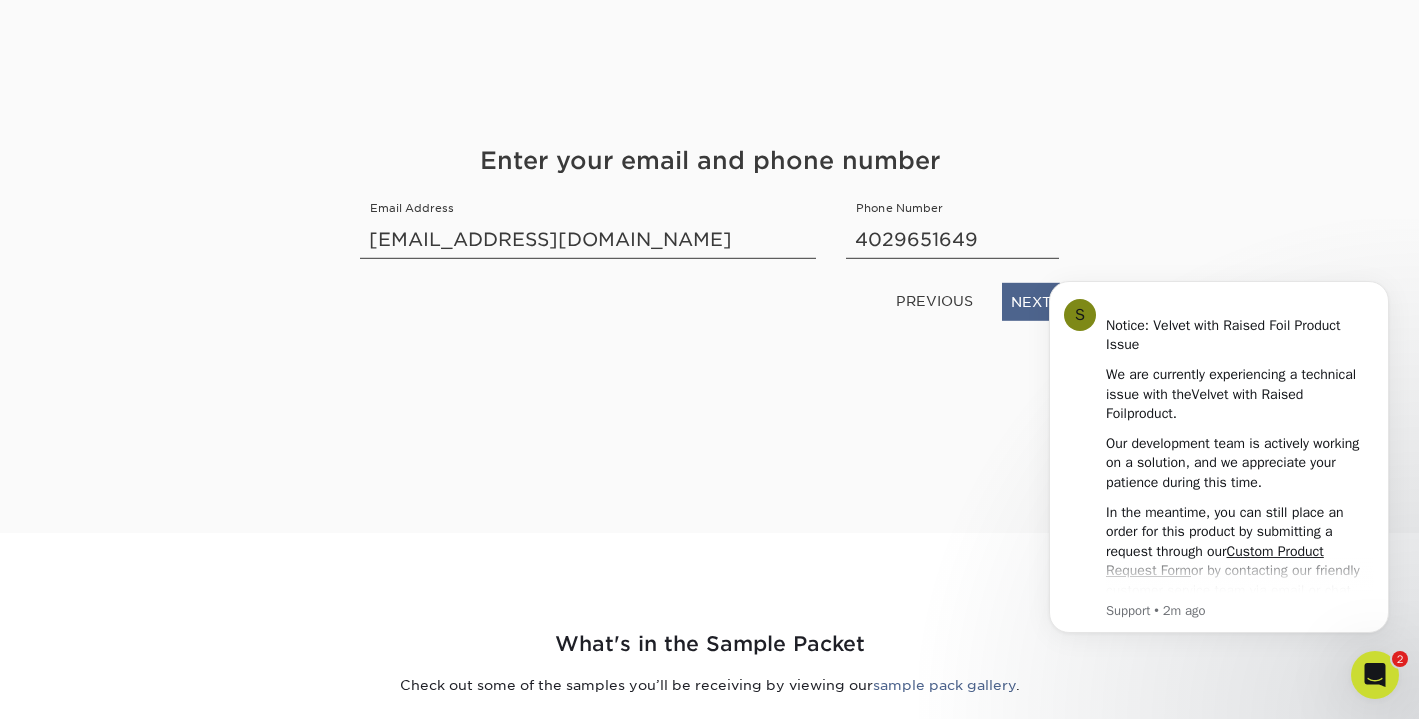 click on "NEXT" at bounding box center [1031, 301] 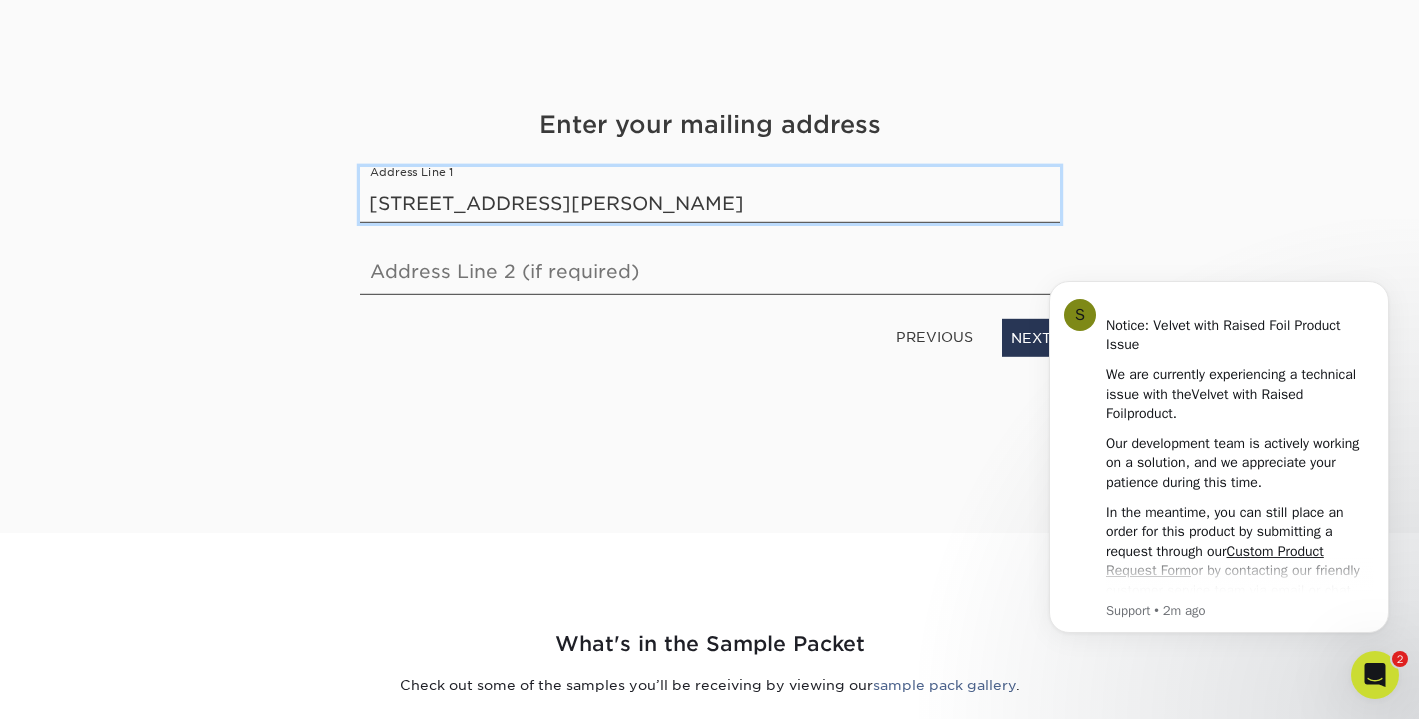 type on "5524 Hartman Ave" 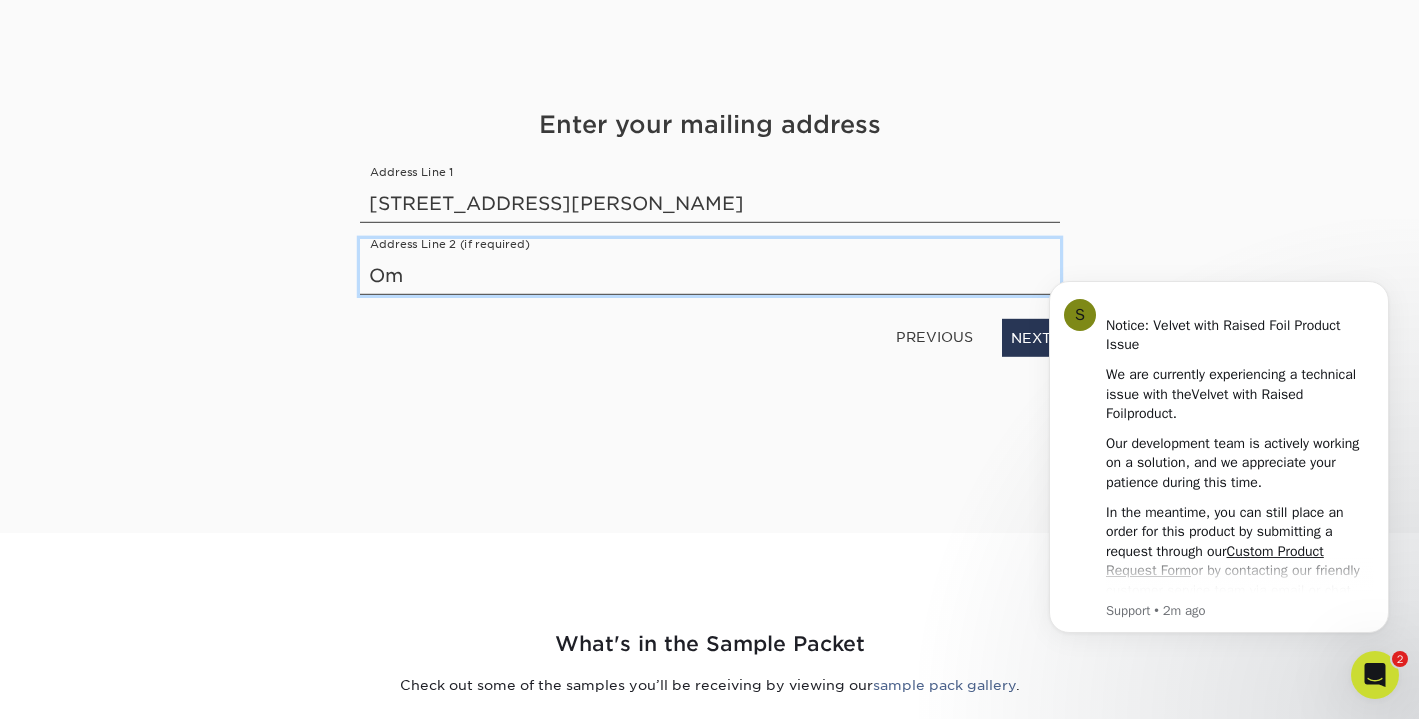 type on "O" 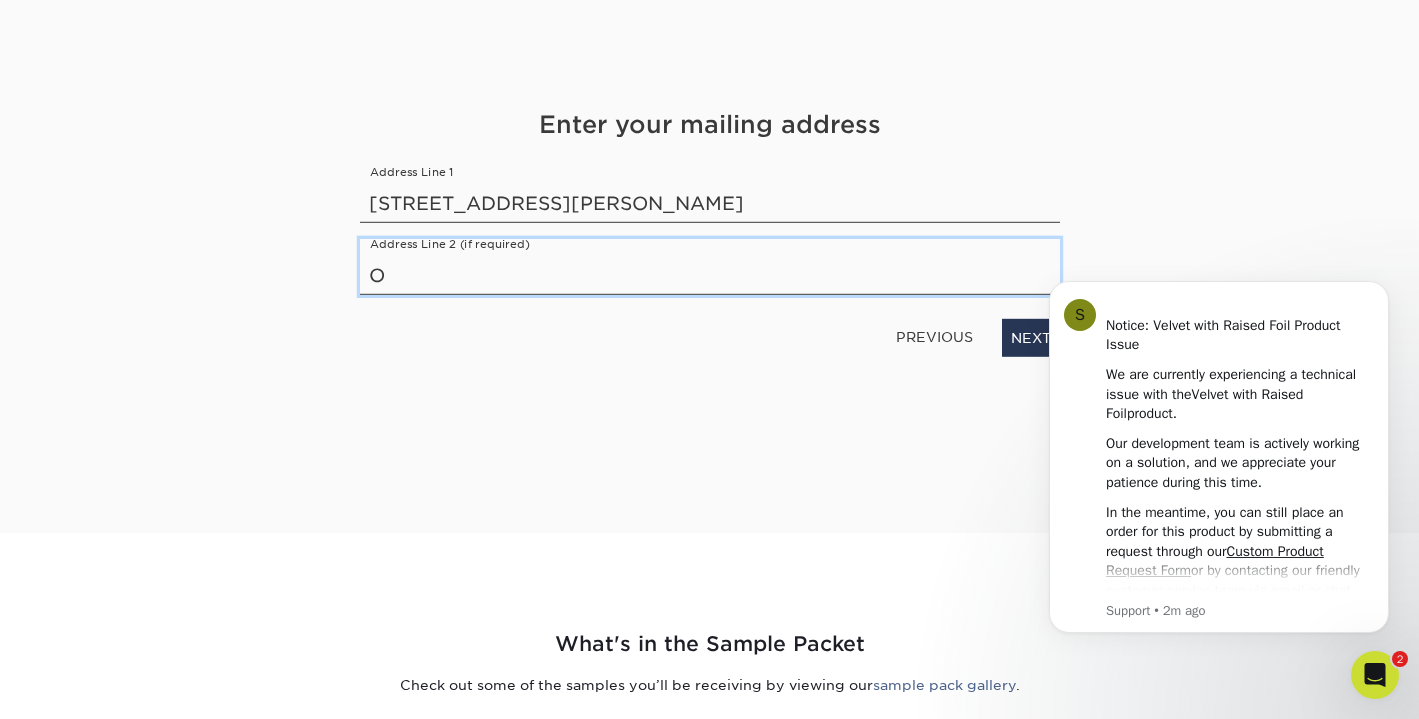 type 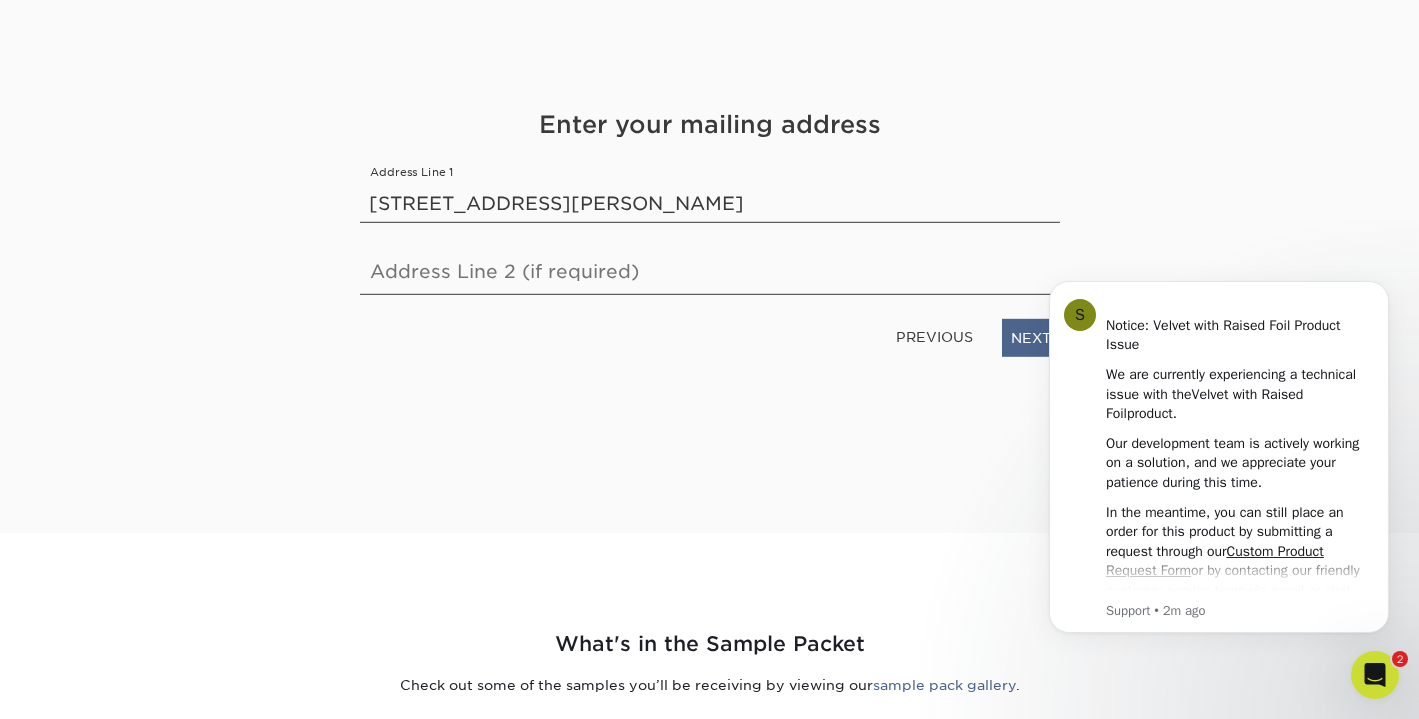 click on "NEXT" at bounding box center (1031, 337) 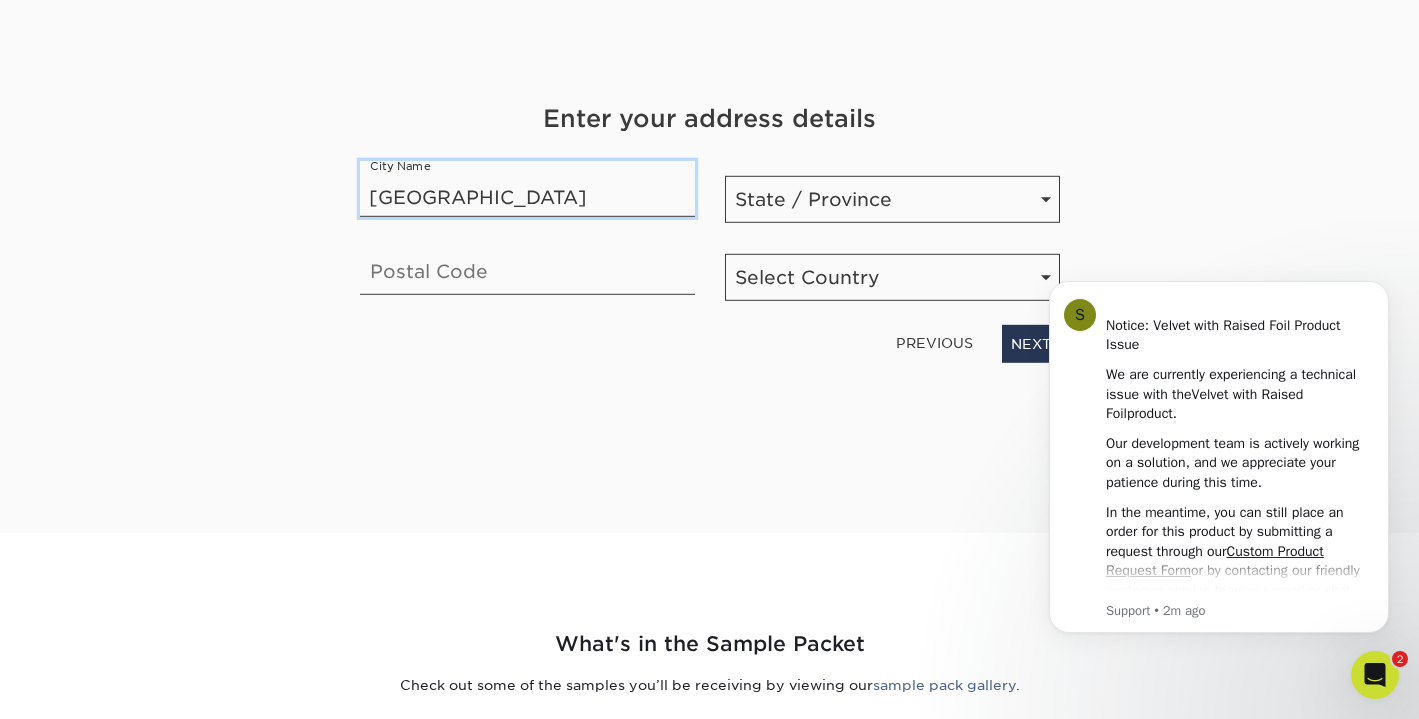 type on "Omaha" 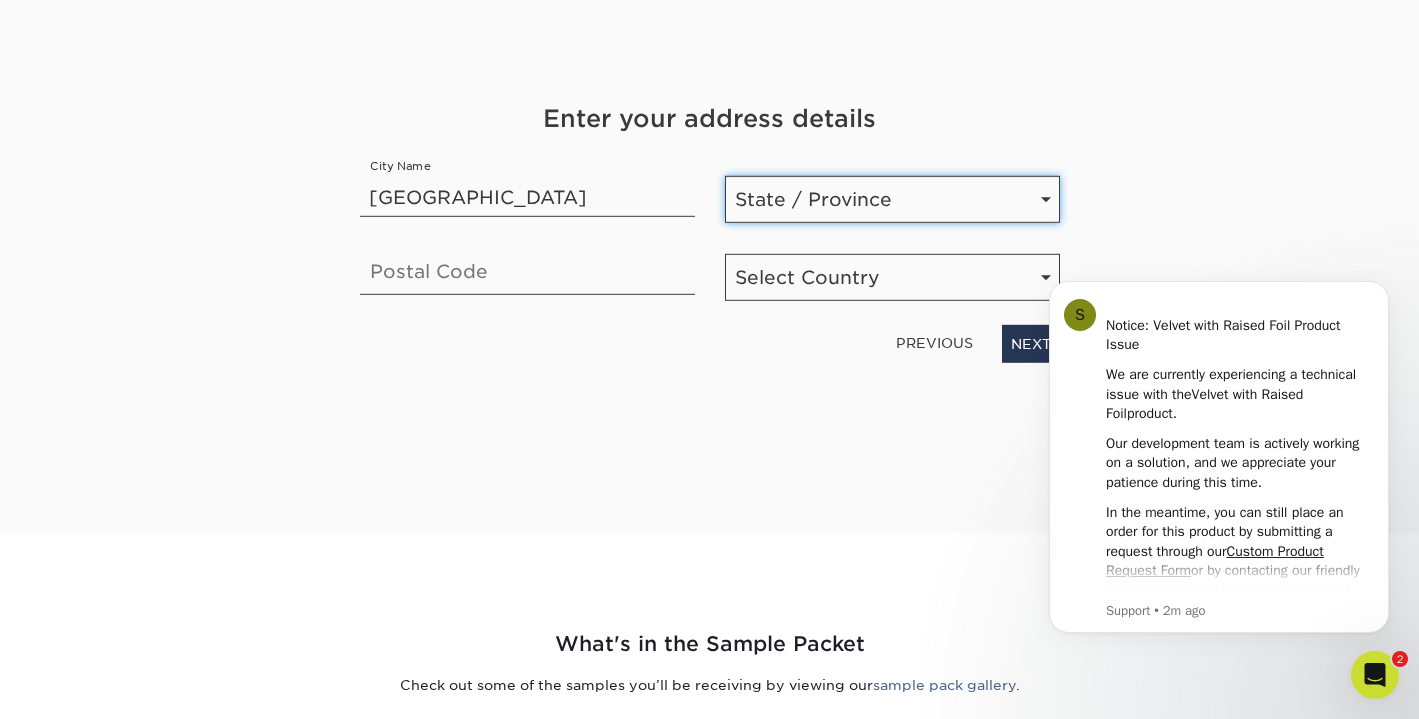 select on "NE" 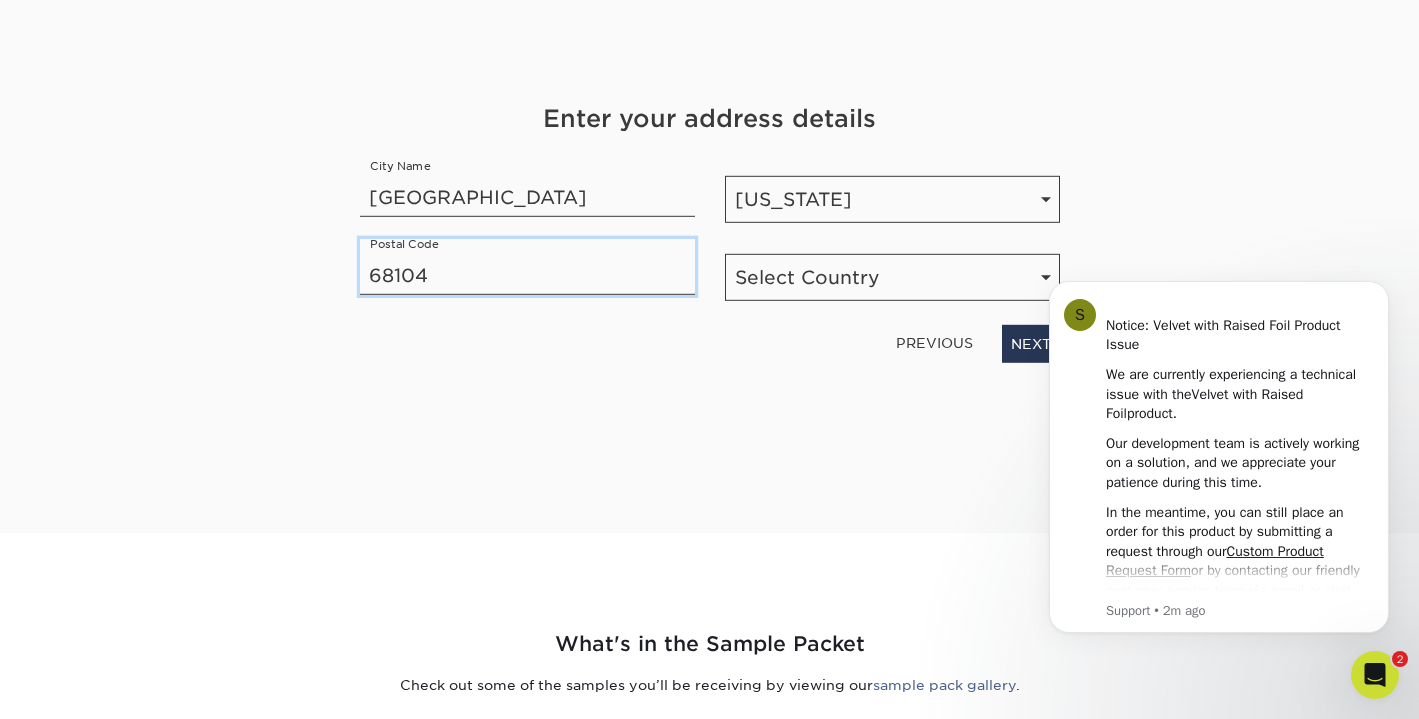type on "68104" 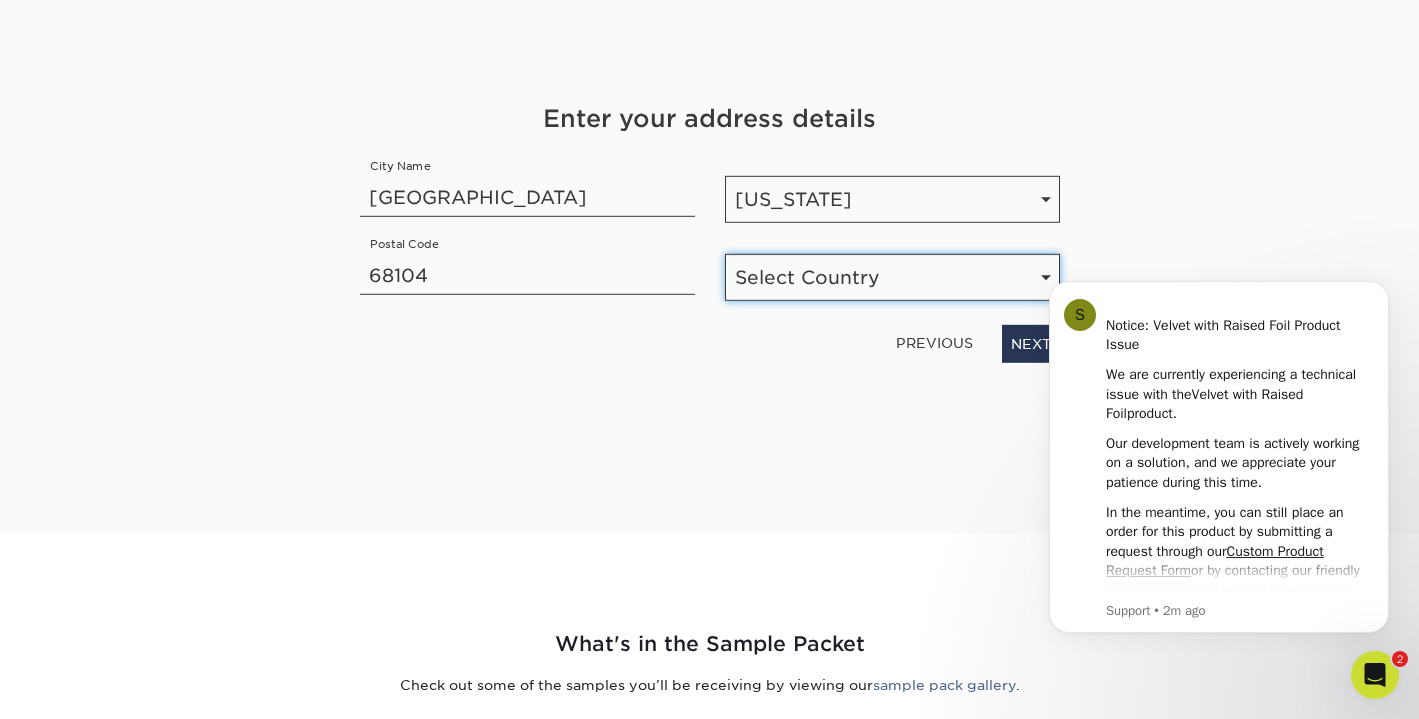 select on "US" 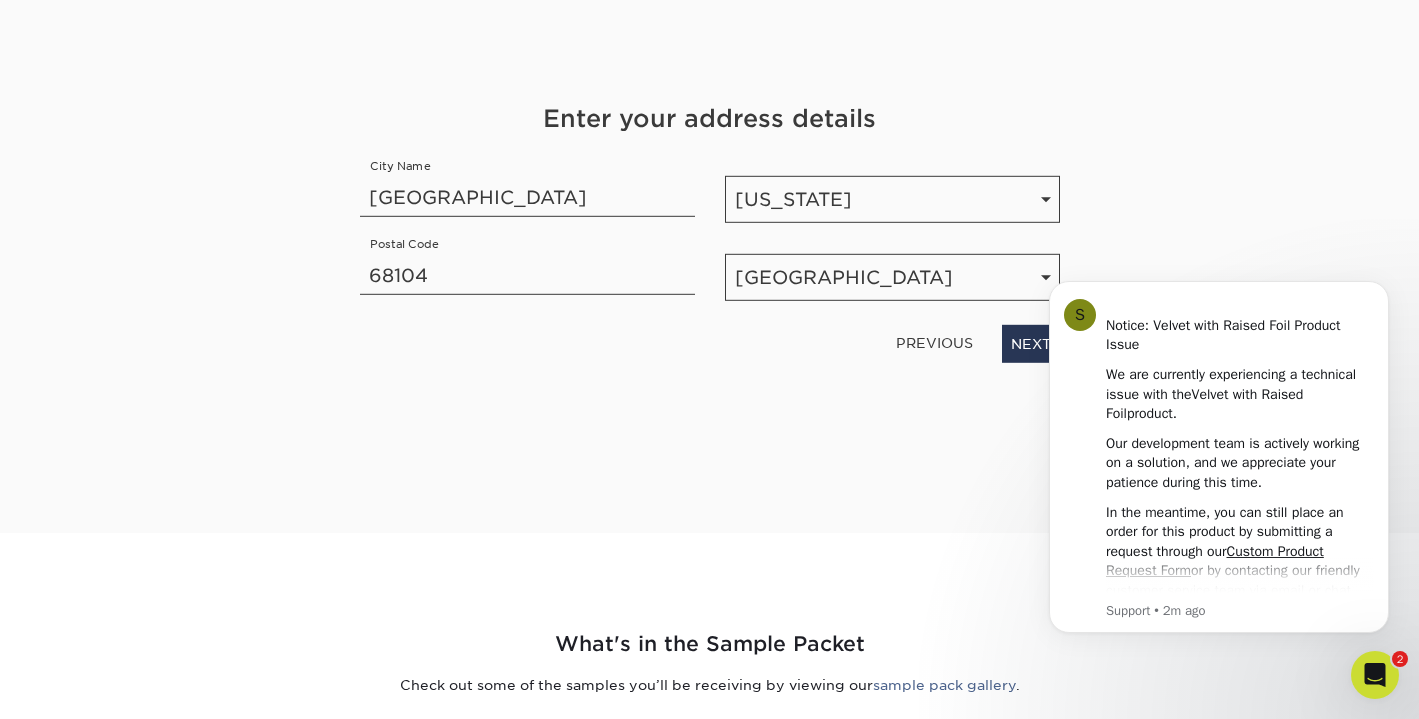 click on "S Notice: Velvet with Raised Foil Product Issue   We are currently experiencing a technical issue with the  Velvet with Raised Foil  product.                                                                    Our development team is actively working on a solution, and we appreciate your patience during this time.   In the meantime, you can still place an order for this product by submitting a request through our  Custom Product Request Form  or by contacting our friendly customer service team via email or chat.   Thank you for your understanding! Customer Service Hours; 9am-5pm EST Support • 2m ago" 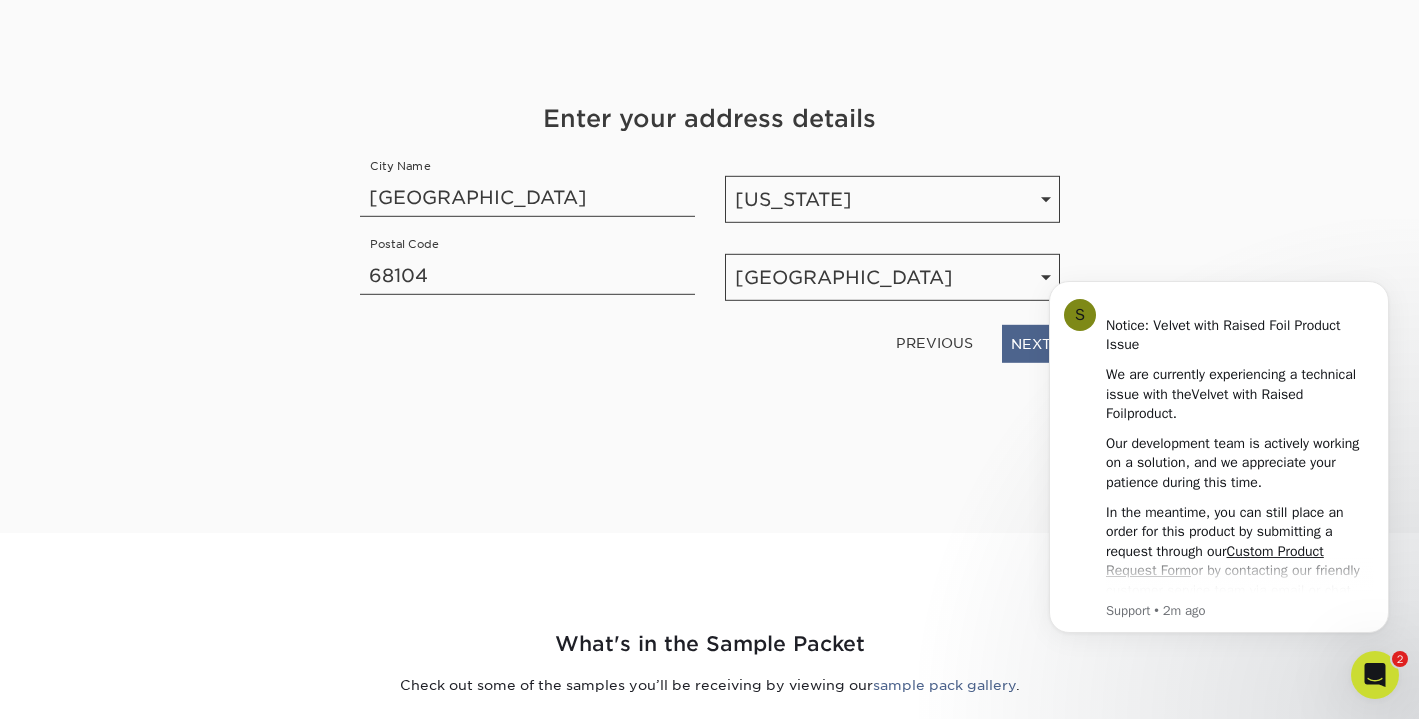 click on "NEXT" at bounding box center (1031, 343) 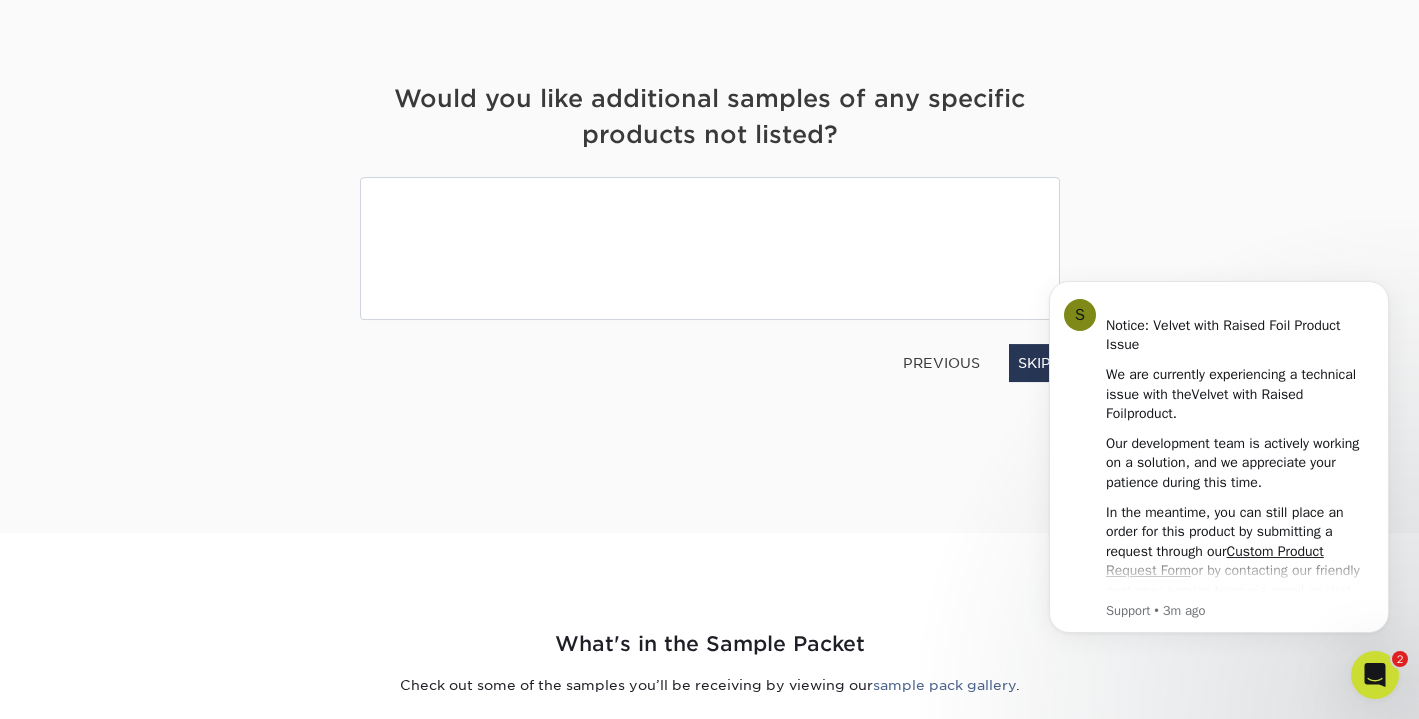 click on "S Notice: Velvet with Raised Foil Product Issue   We are currently experiencing a technical issue with the  Velvet with Raised Foil  product.                                                                    Our development team is actively working on a solution, and we appreciate your patience during this time.   In the meantime, you can still place an order for this product by submitting a request through our  Custom Product Request Form  or by contacting our friendly customer service team via email or chat.   Thank you for your understanding! Customer Service Hours; 9am-5pm EST Support • 3m ago" 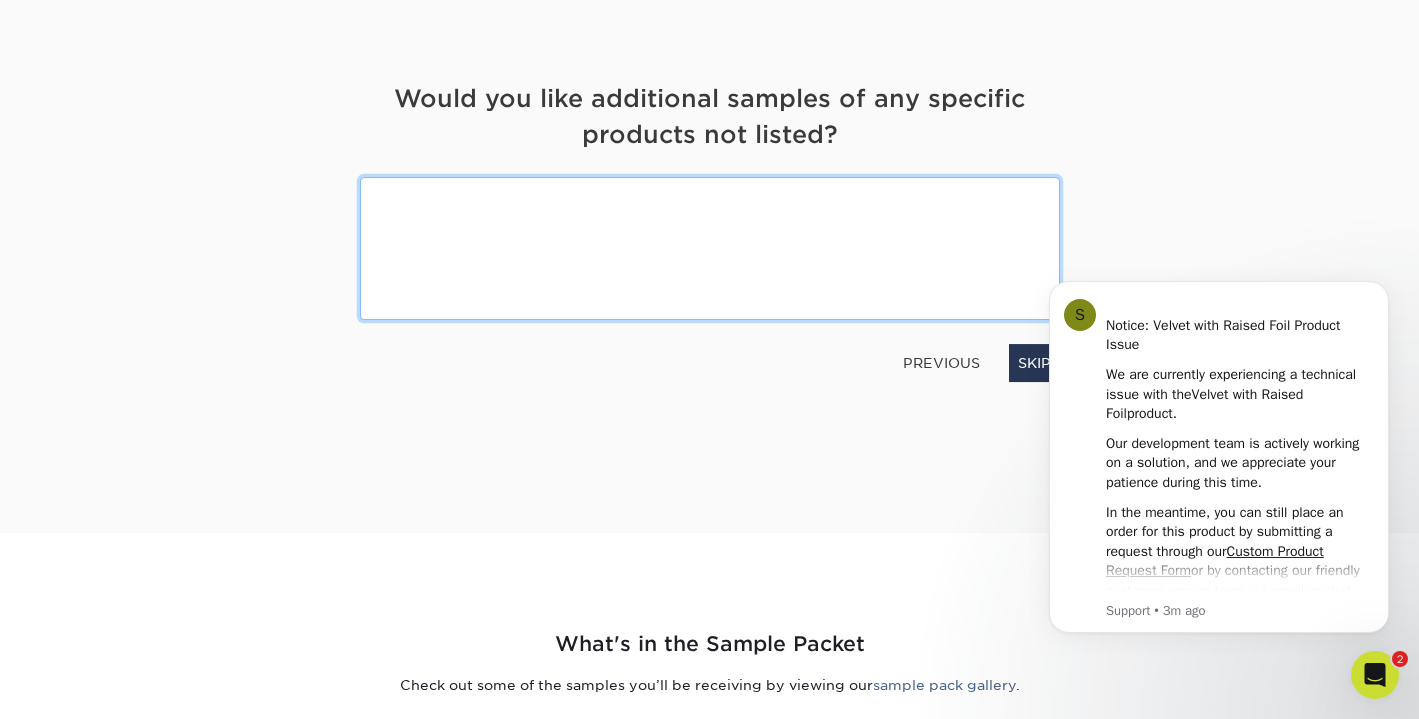 click at bounding box center [710, 248] 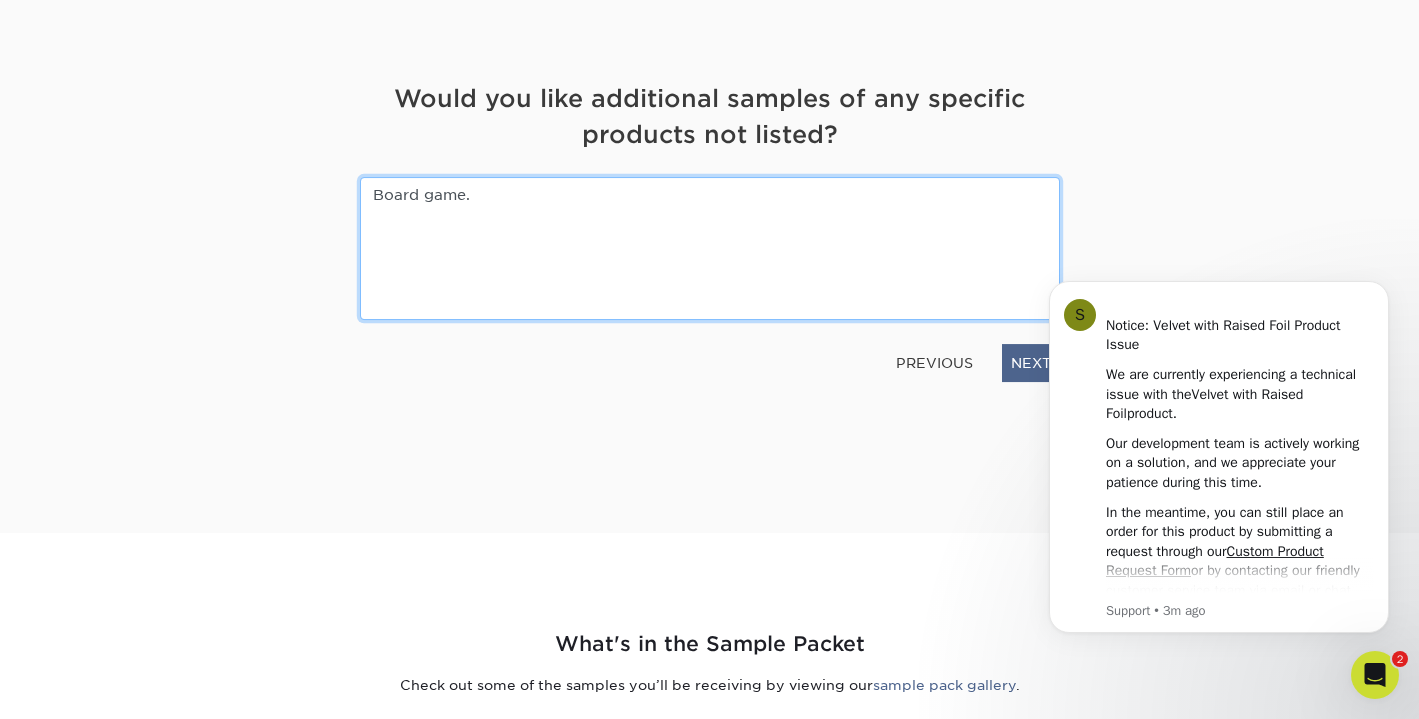 type on "Board game." 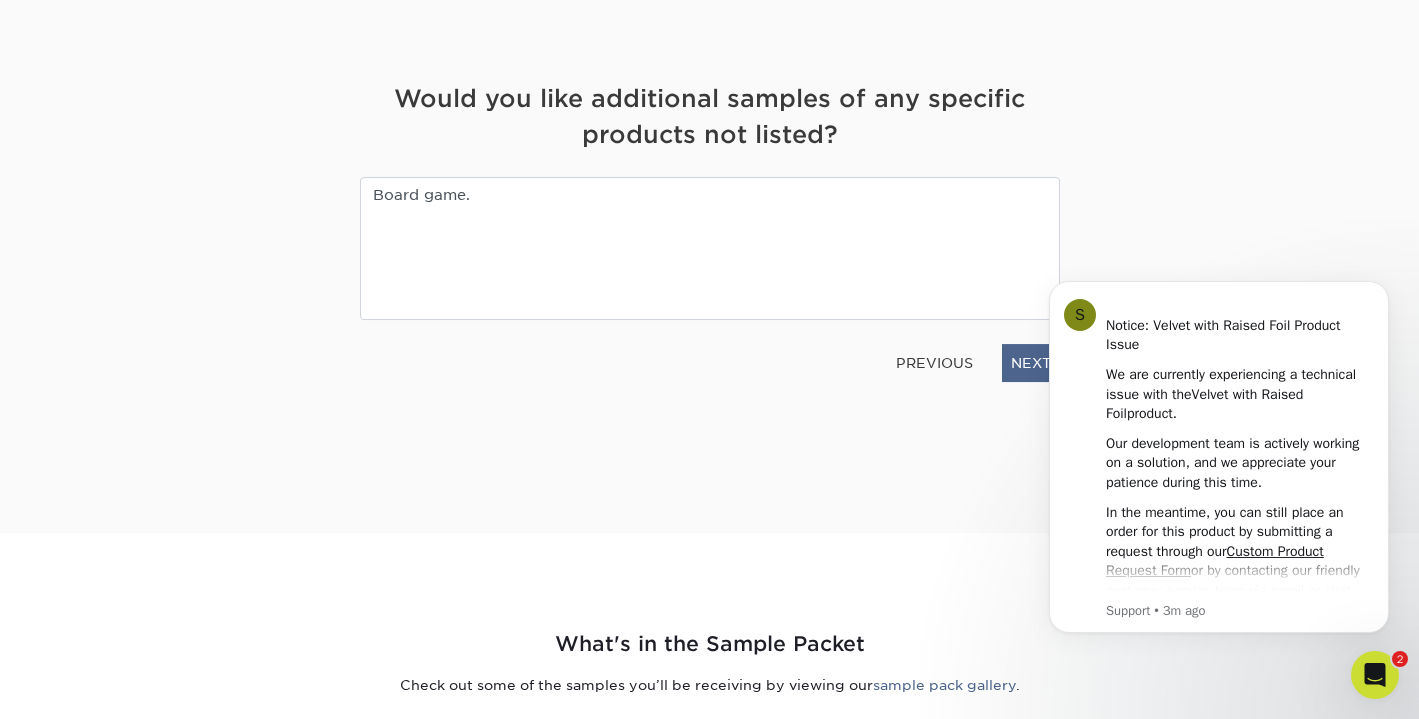 click on "NEXT" at bounding box center [1031, 363] 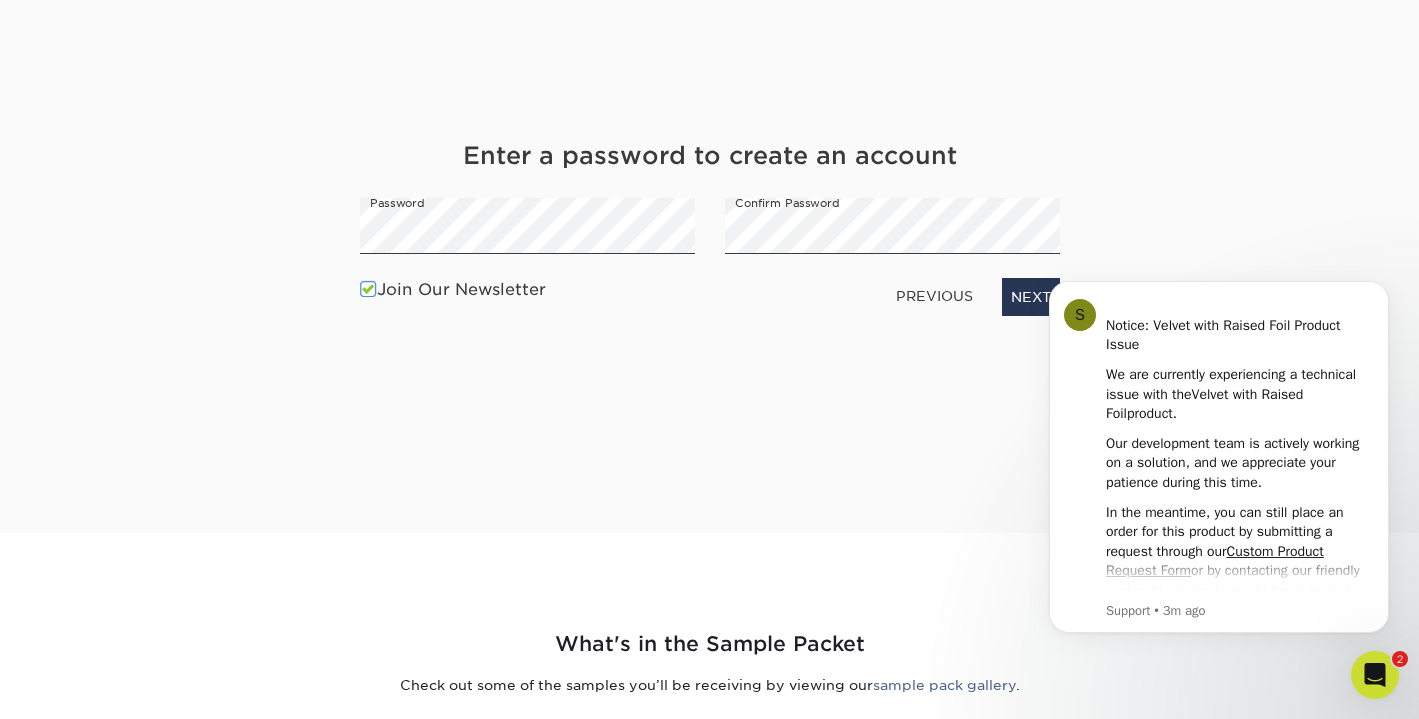 scroll, scrollTop: 0, scrollLeft: 0, axis: both 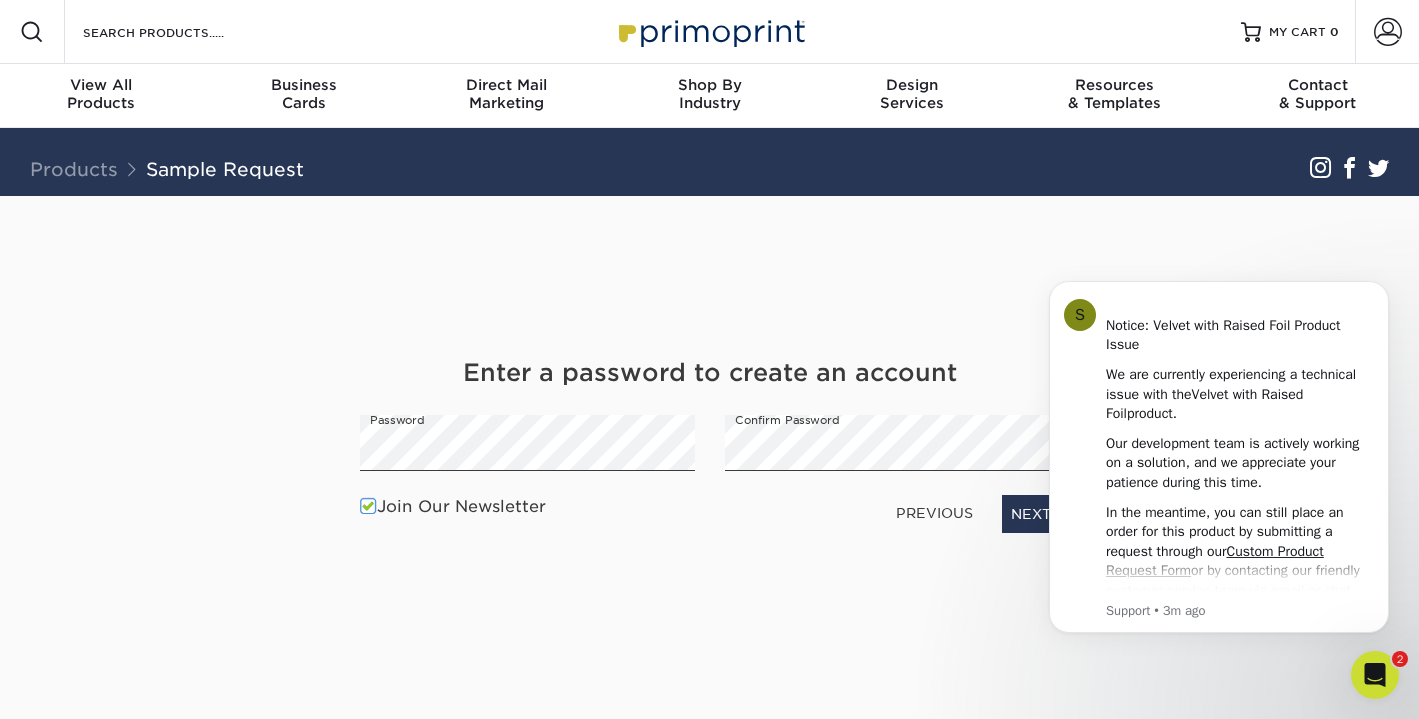 click at bounding box center (368, 506) 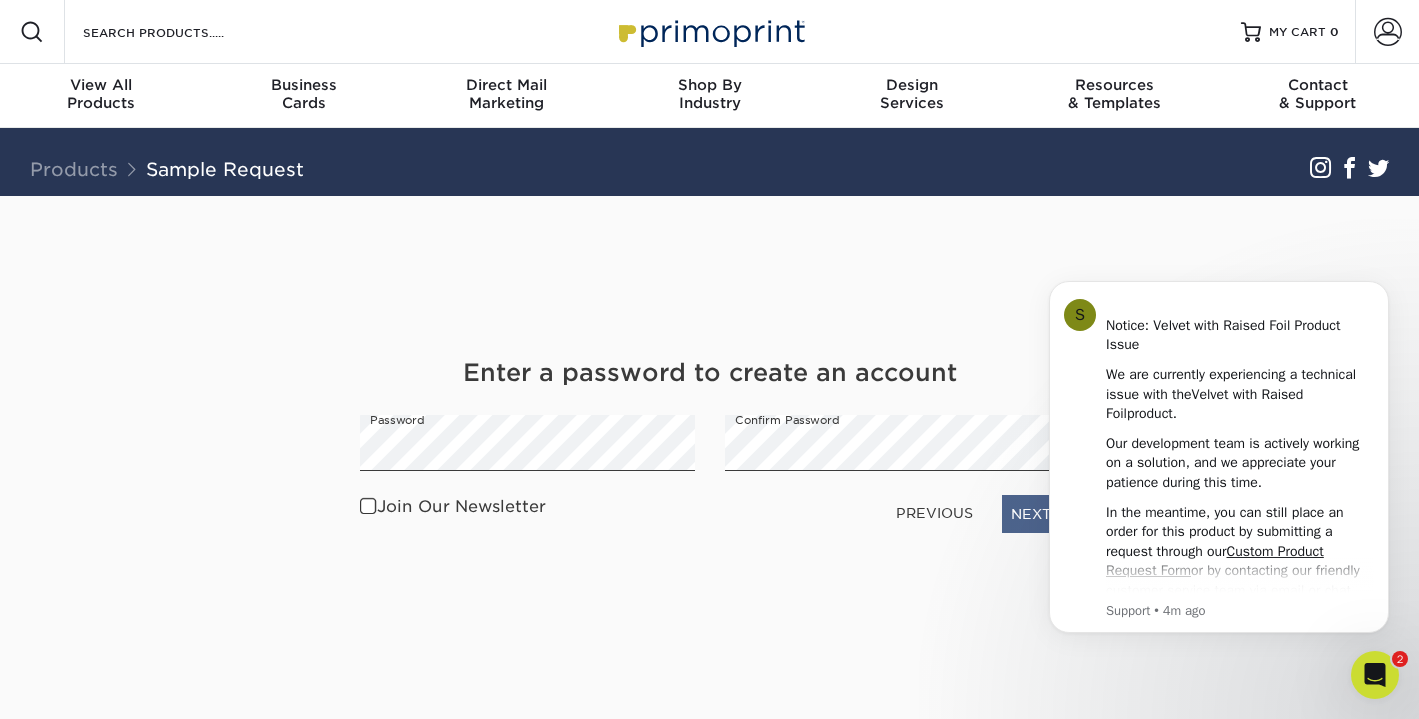 click on "NEXT" at bounding box center [1031, 514] 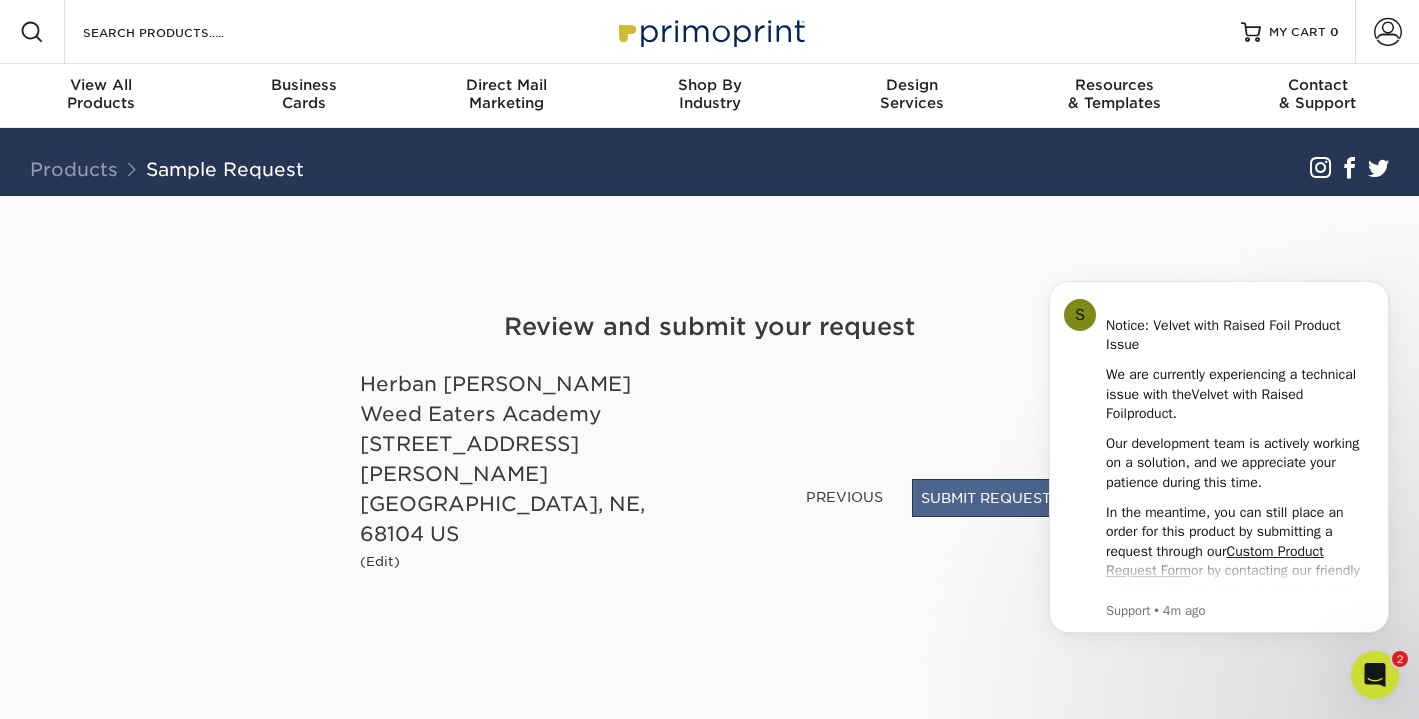 click on "SUBMIT REQUEST" at bounding box center [986, 498] 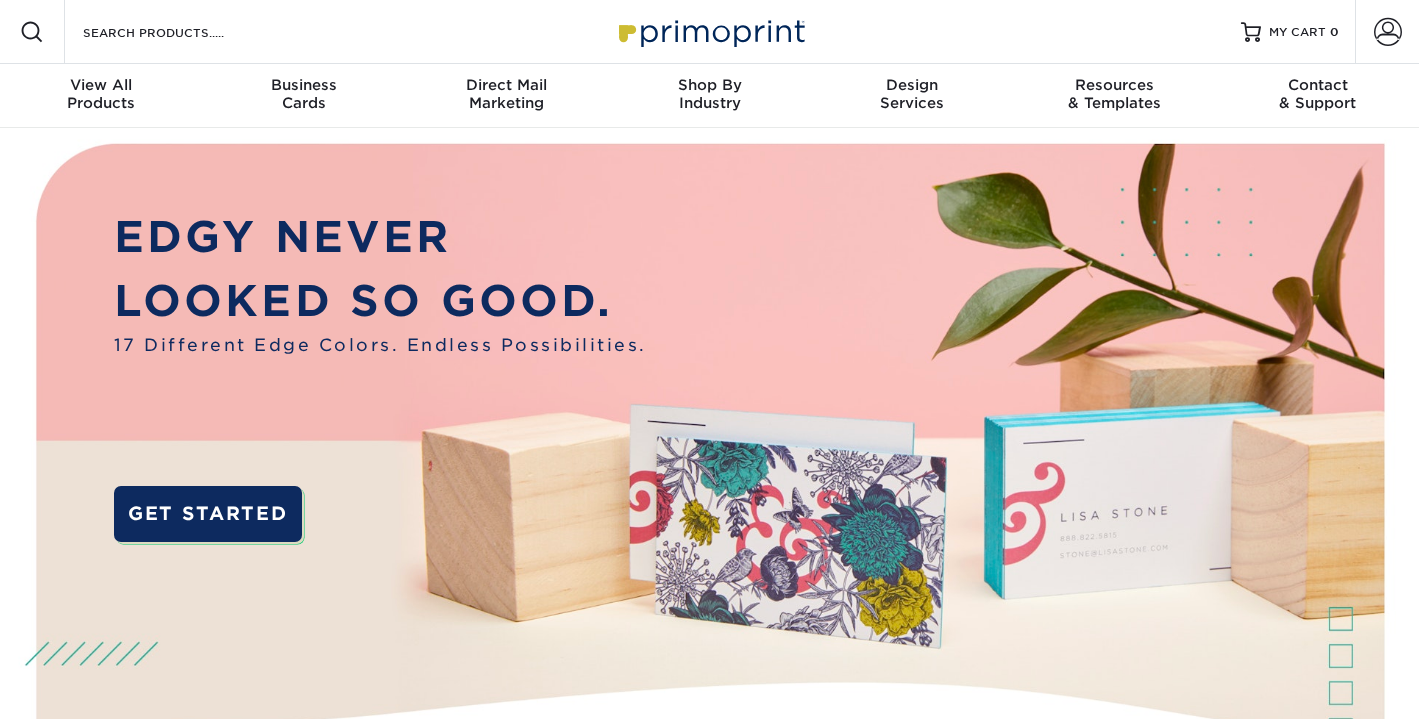 scroll, scrollTop: 0, scrollLeft: 0, axis: both 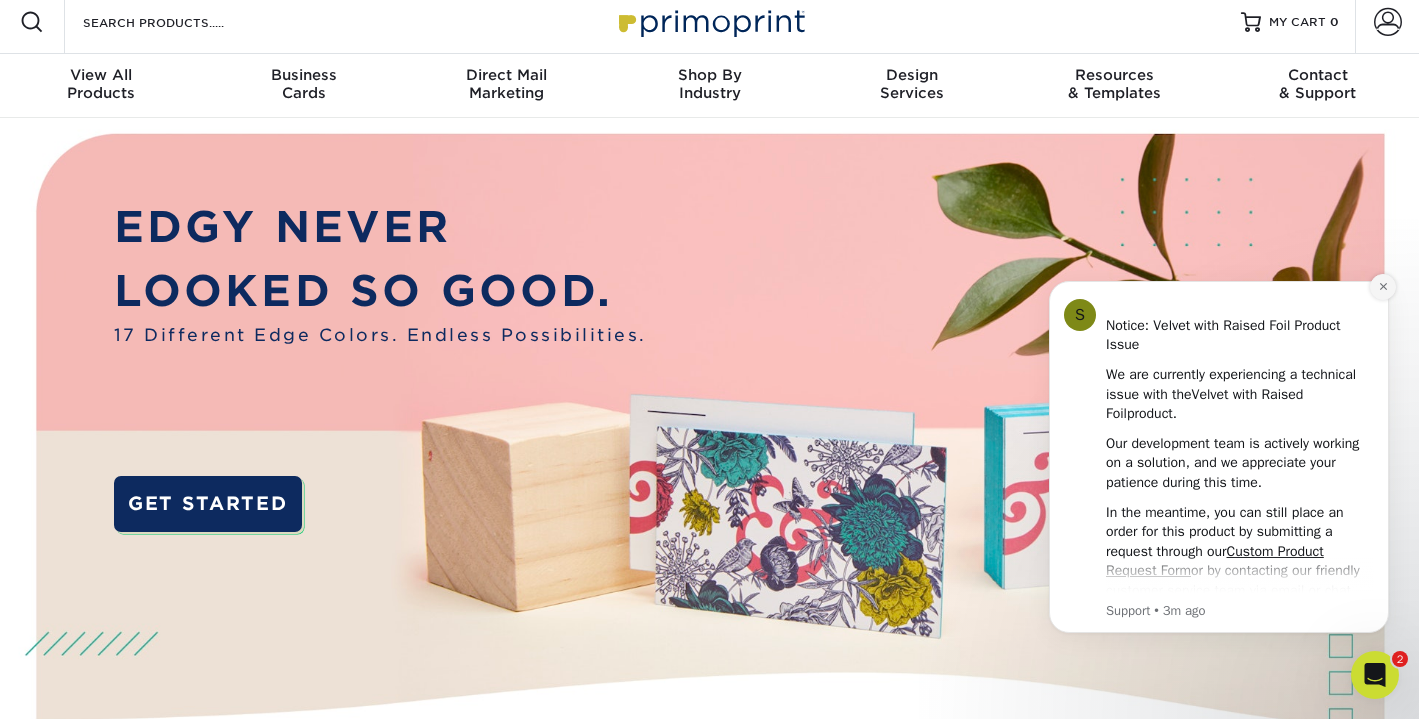 click at bounding box center (1383, 287) 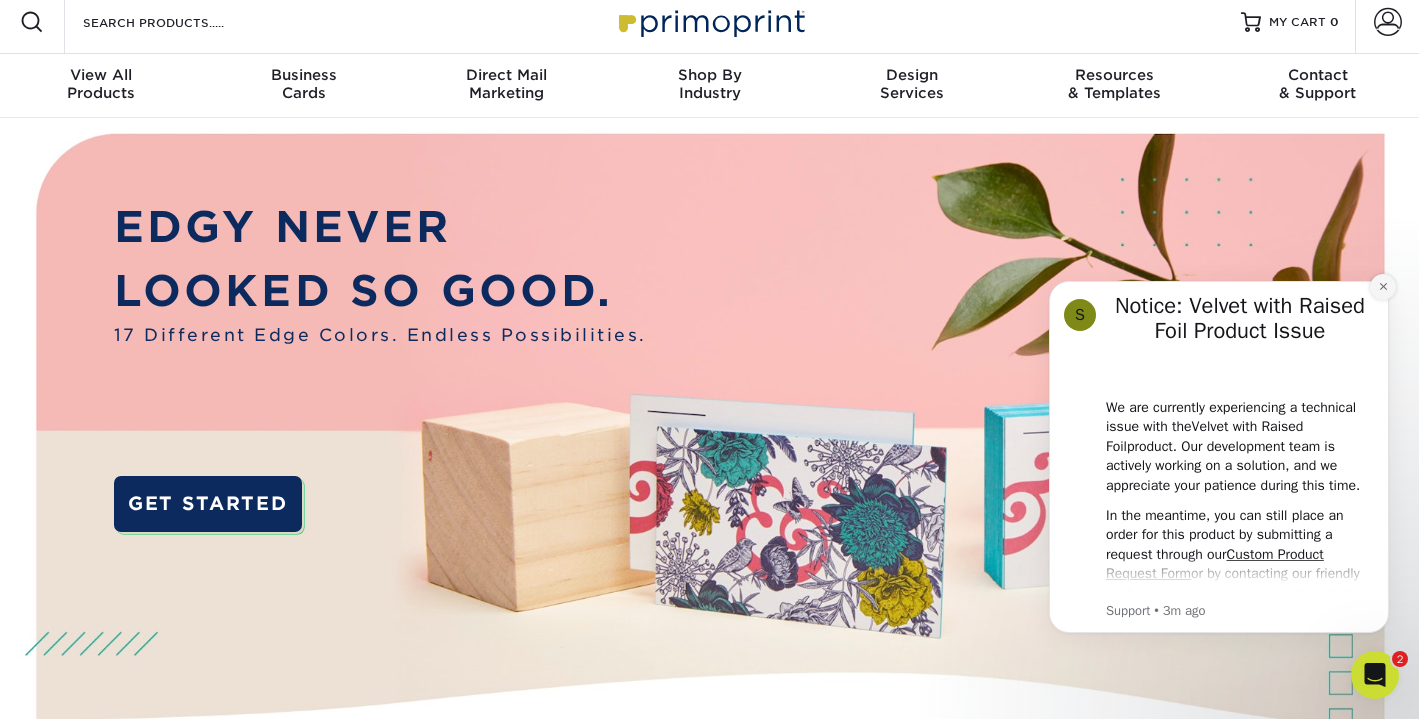 click 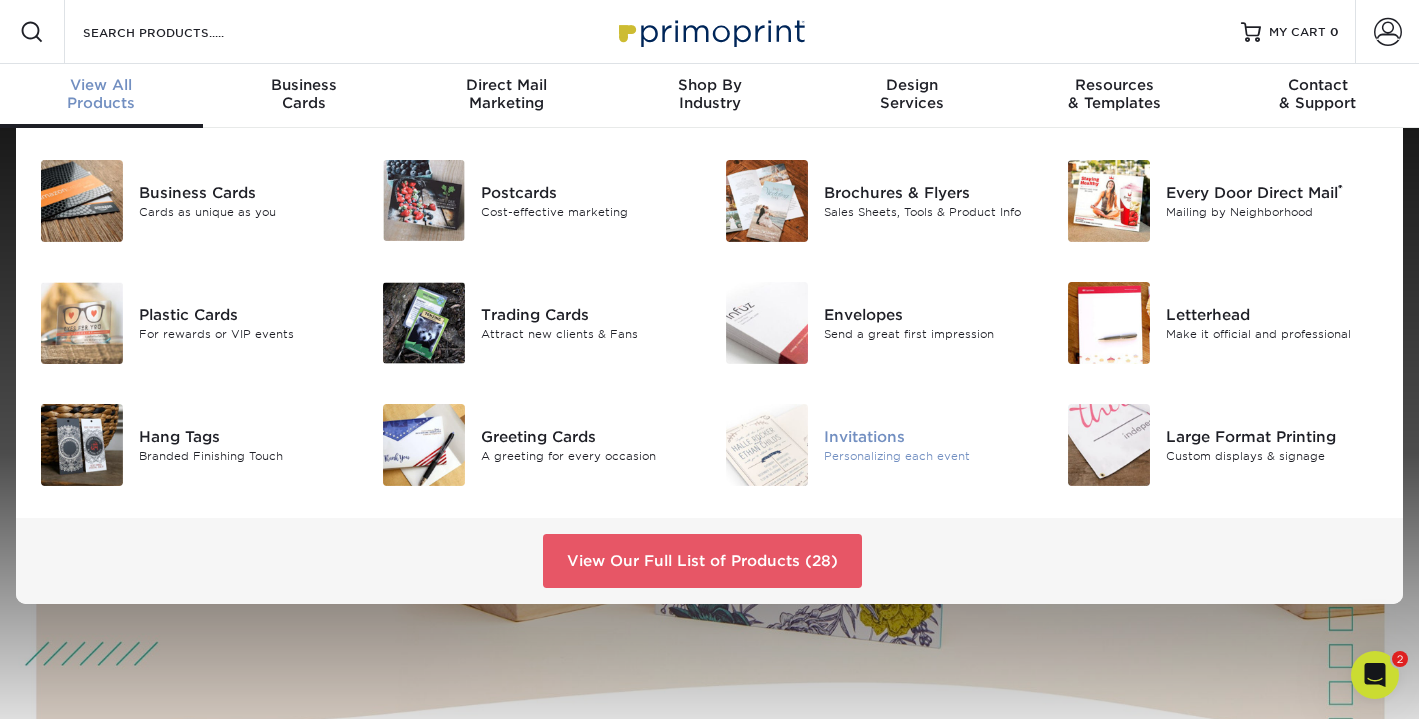 scroll, scrollTop: 0, scrollLeft: 0, axis: both 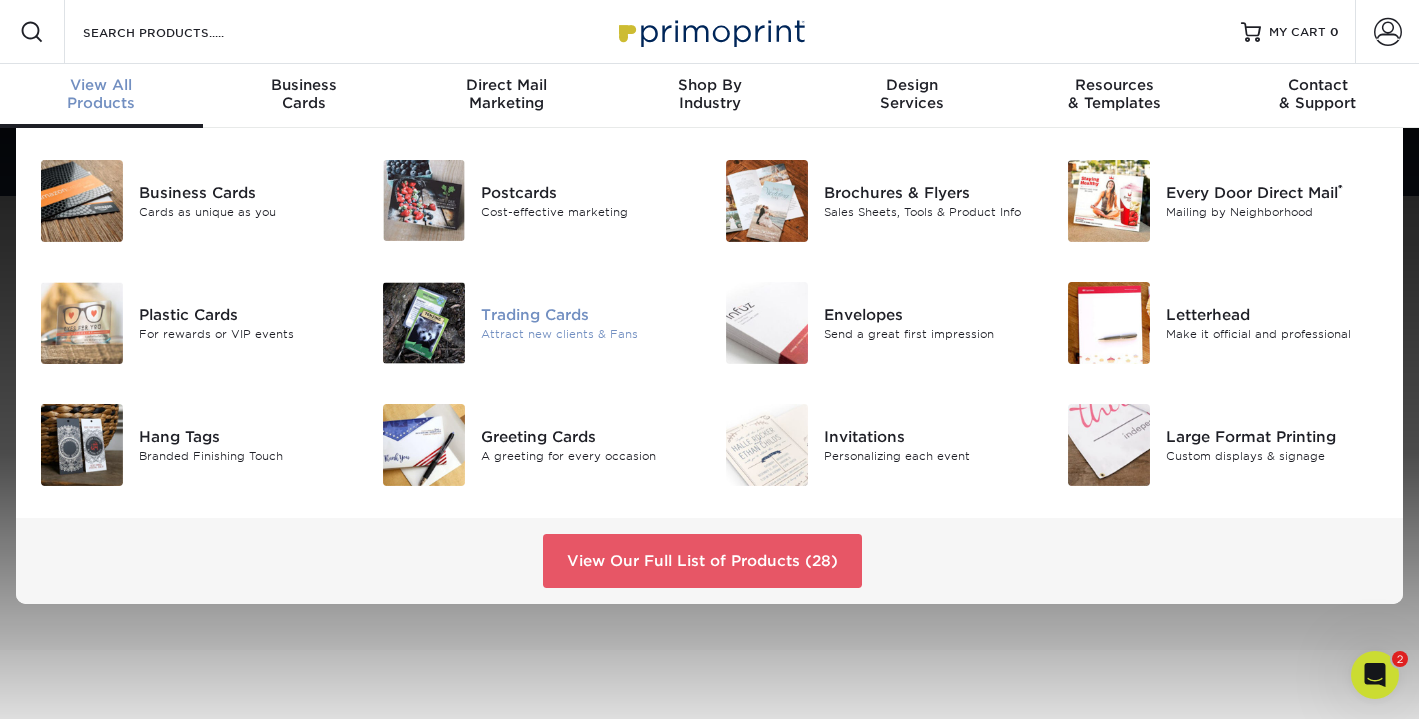 click on "Trading Cards" at bounding box center (587, 315) 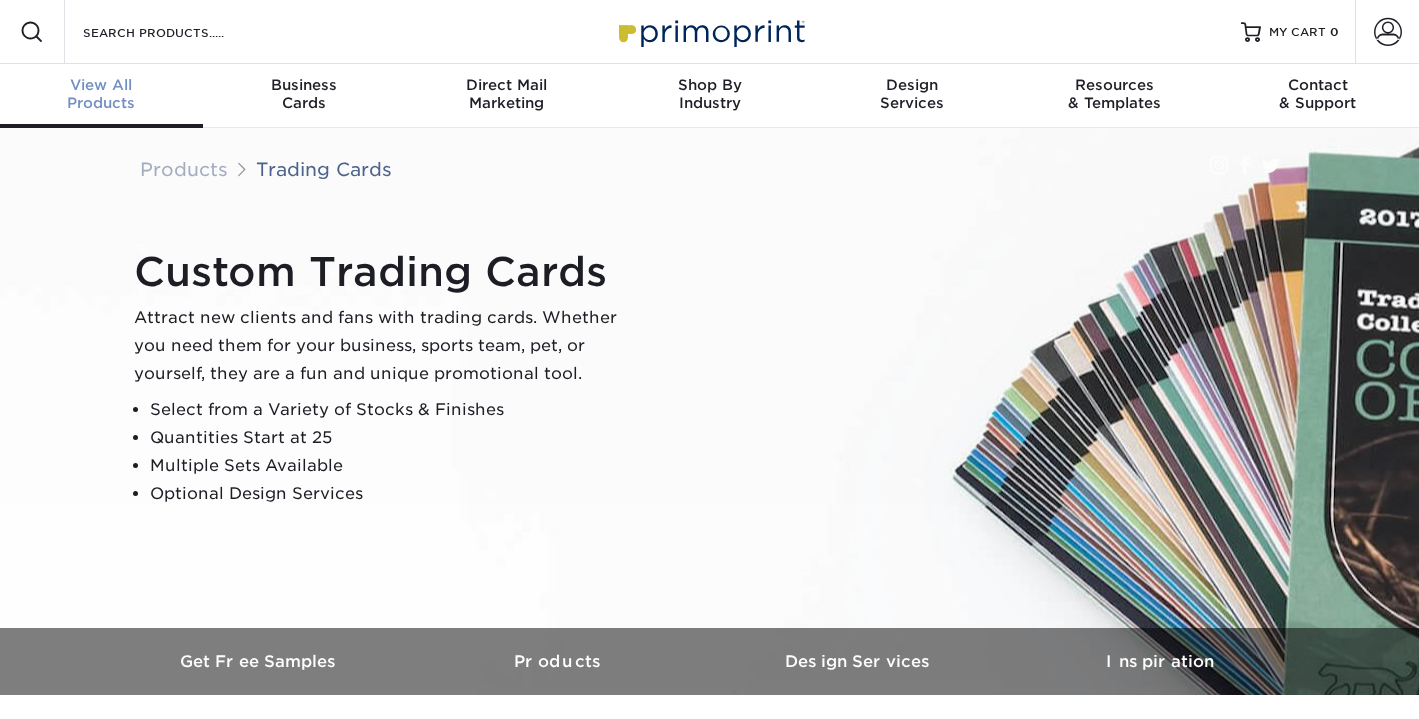 scroll, scrollTop: 0, scrollLeft: 0, axis: both 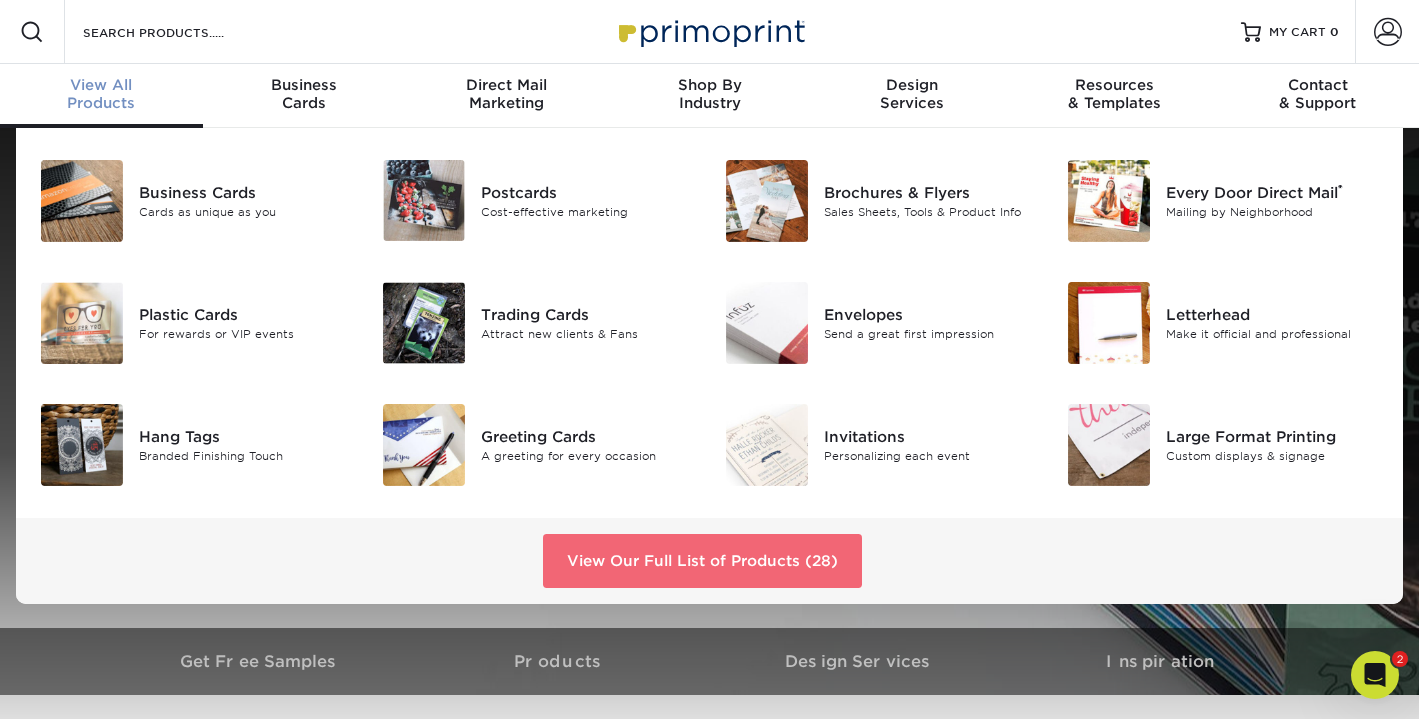 click on "View Our Full List of Products (28)" at bounding box center [702, 561] 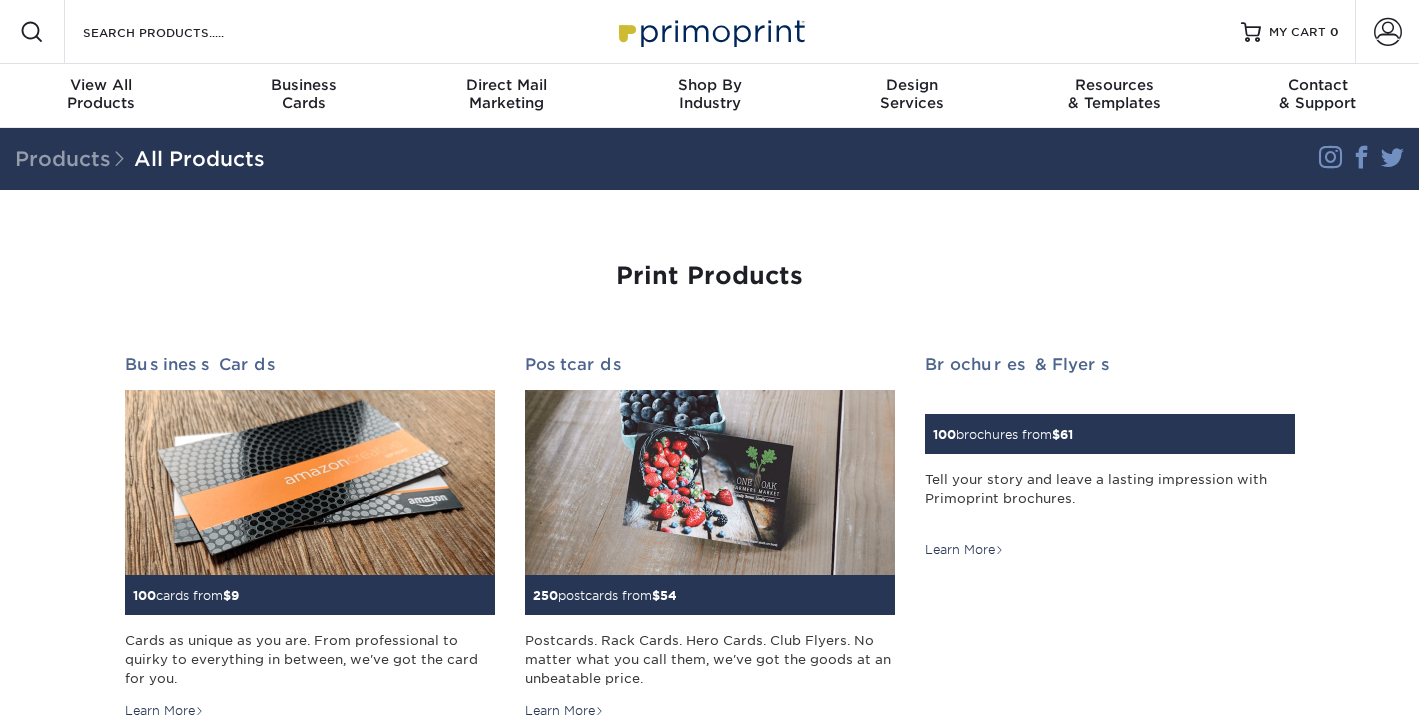 scroll, scrollTop: 0, scrollLeft: 0, axis: both 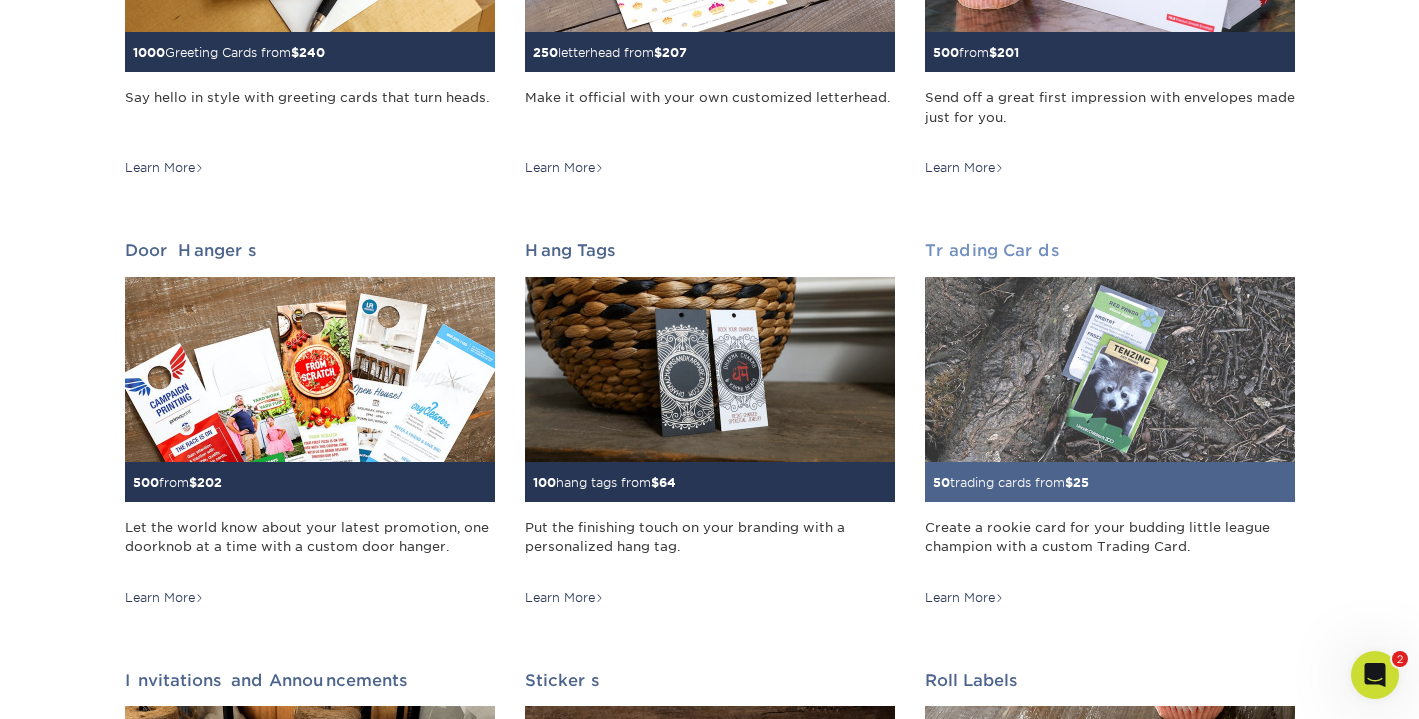 click at bounding box center (1110, 369) 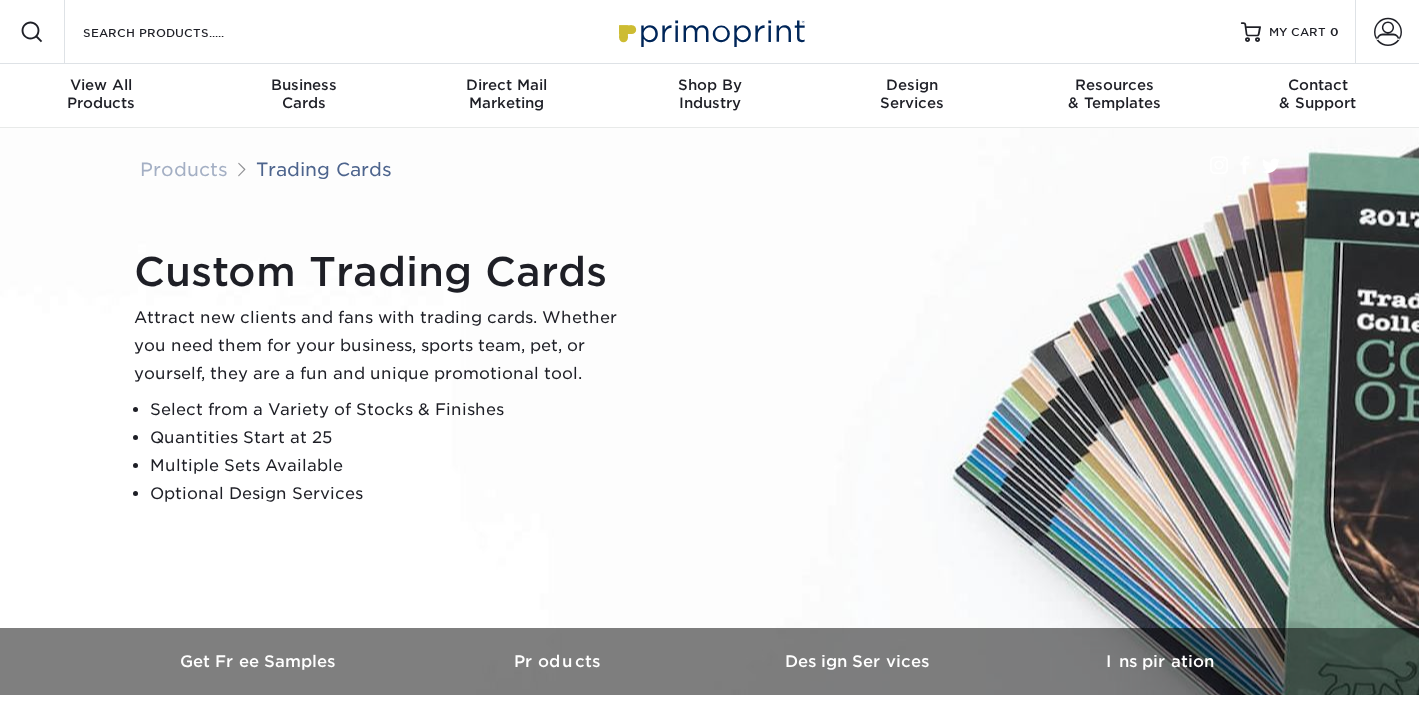 scroll, scrollTop: 0, scrollLeft: 0, axis: both 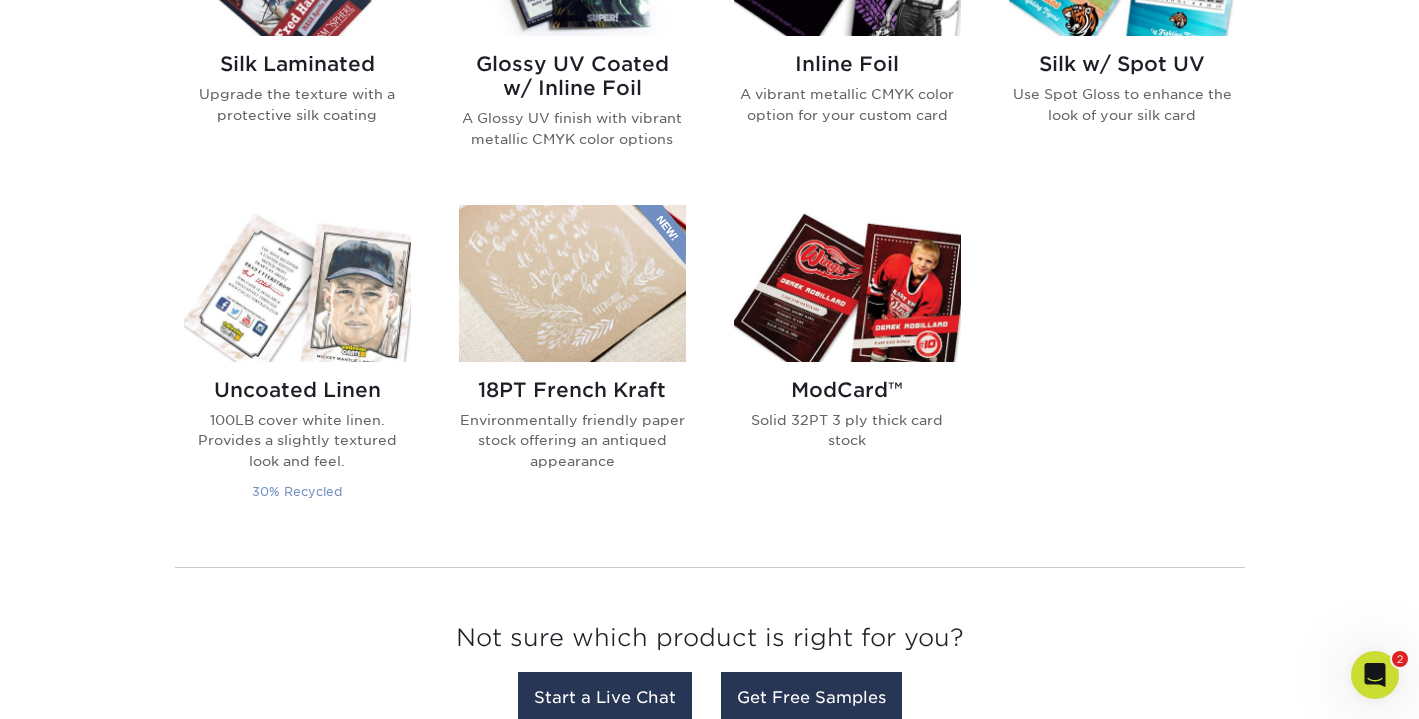 click at bounding box center [297, 283] 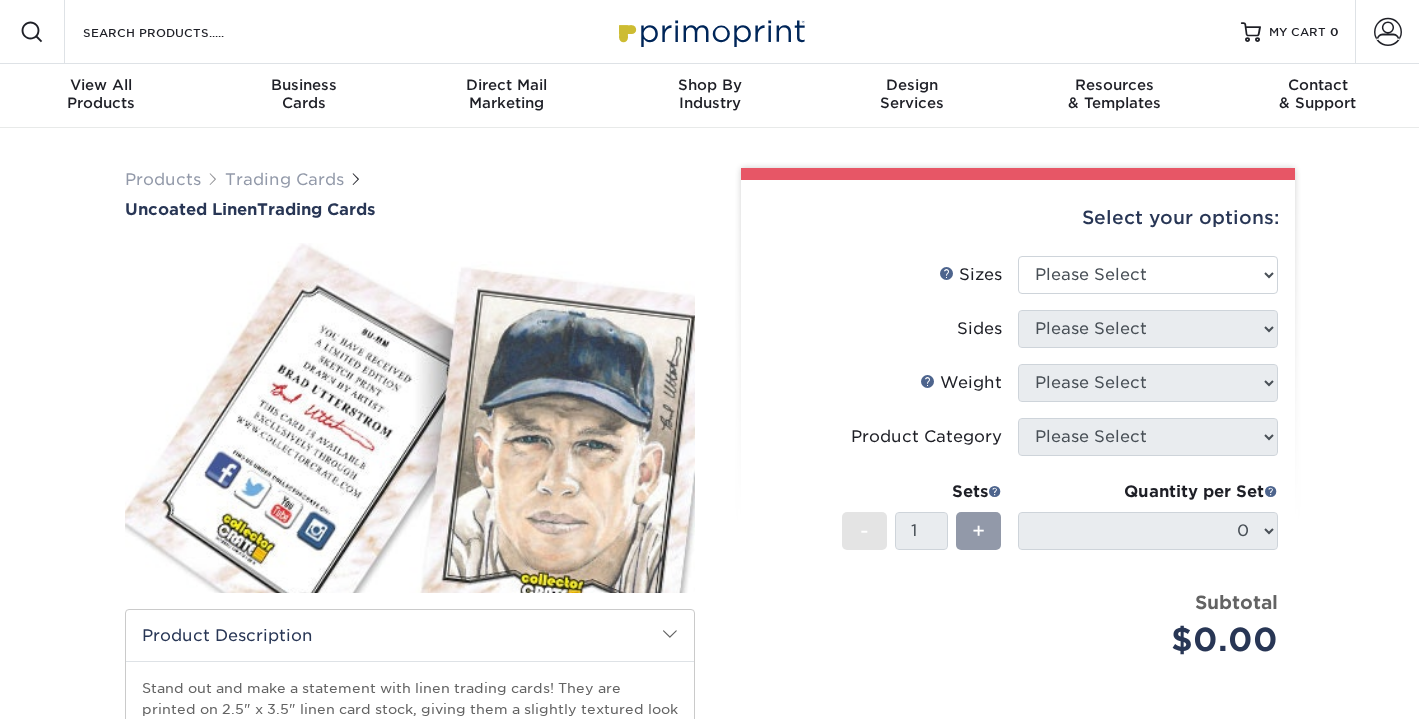 scroll, scrollTop: 0, scrollLeft: 0, axis: both 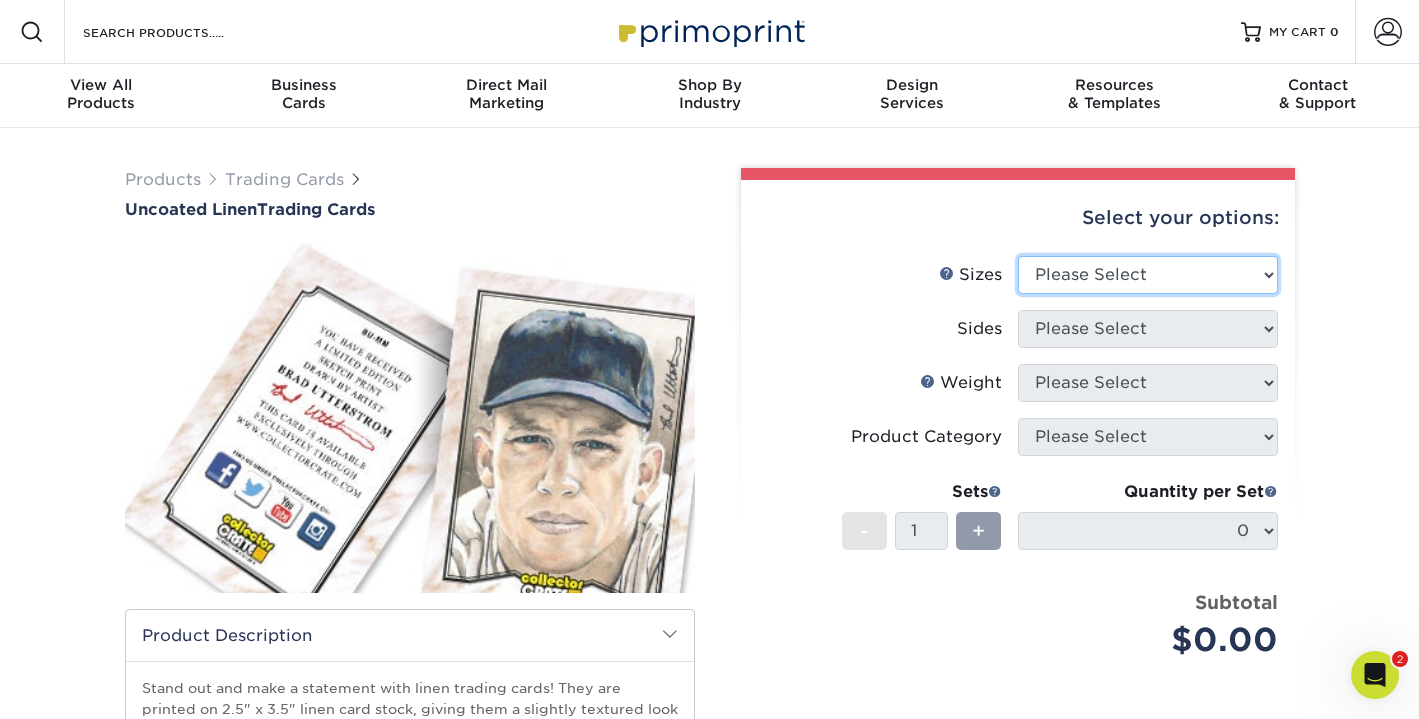 select on "2.50x3.50" 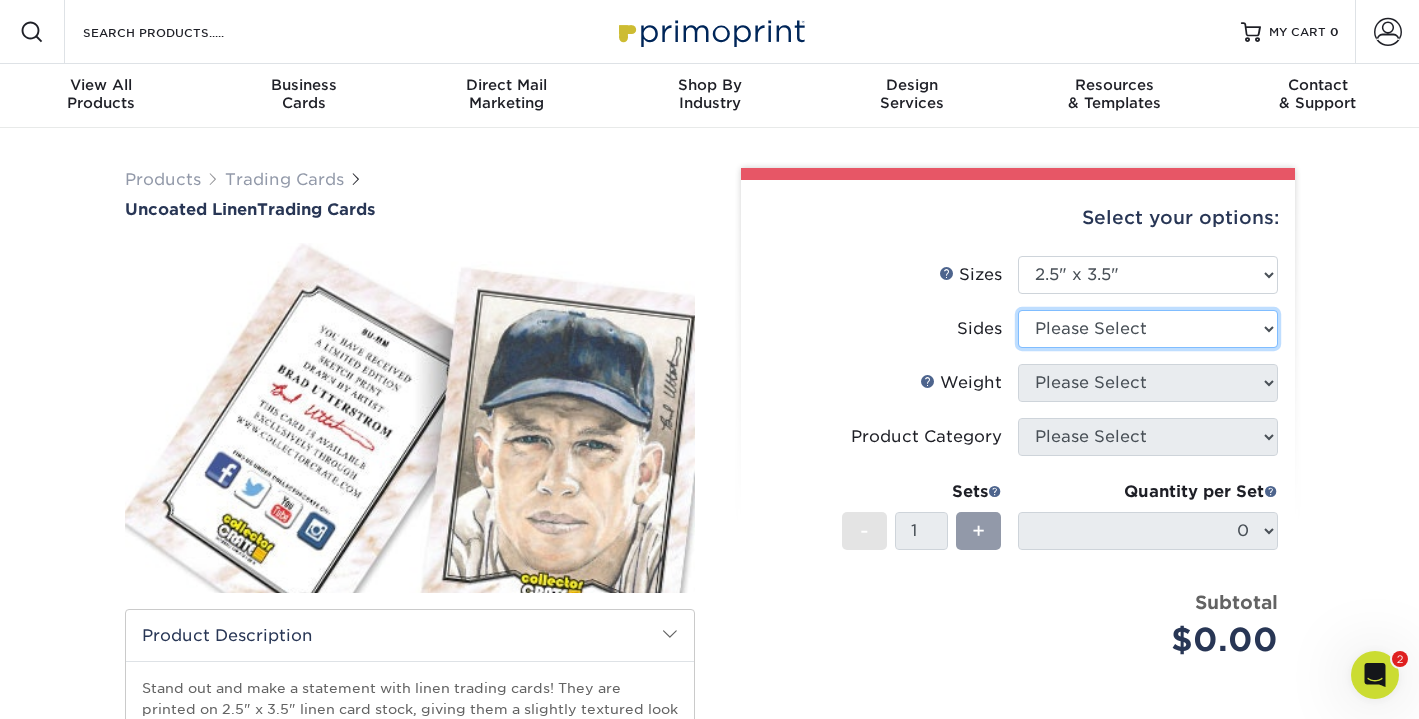 select on "13abbda7-1d64-4f25-8bb2-c179b224825d" 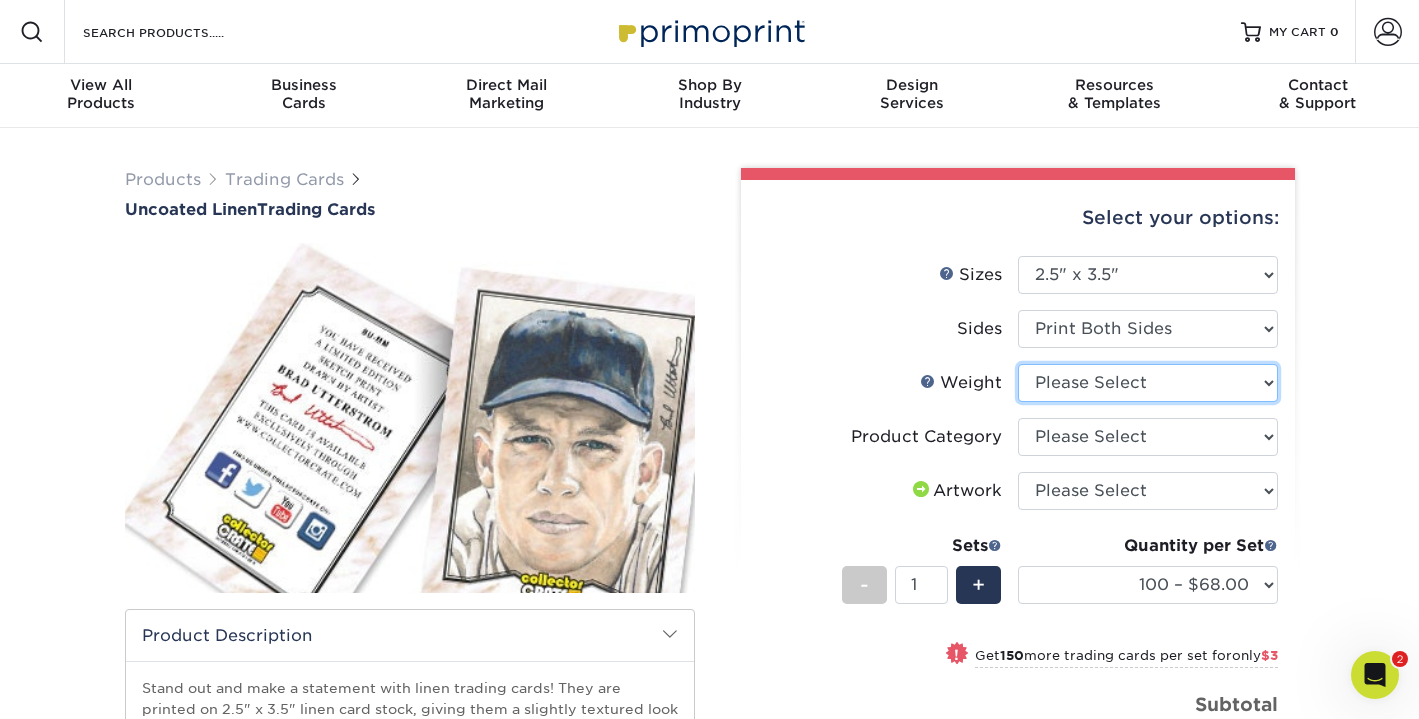 select on "100LB" 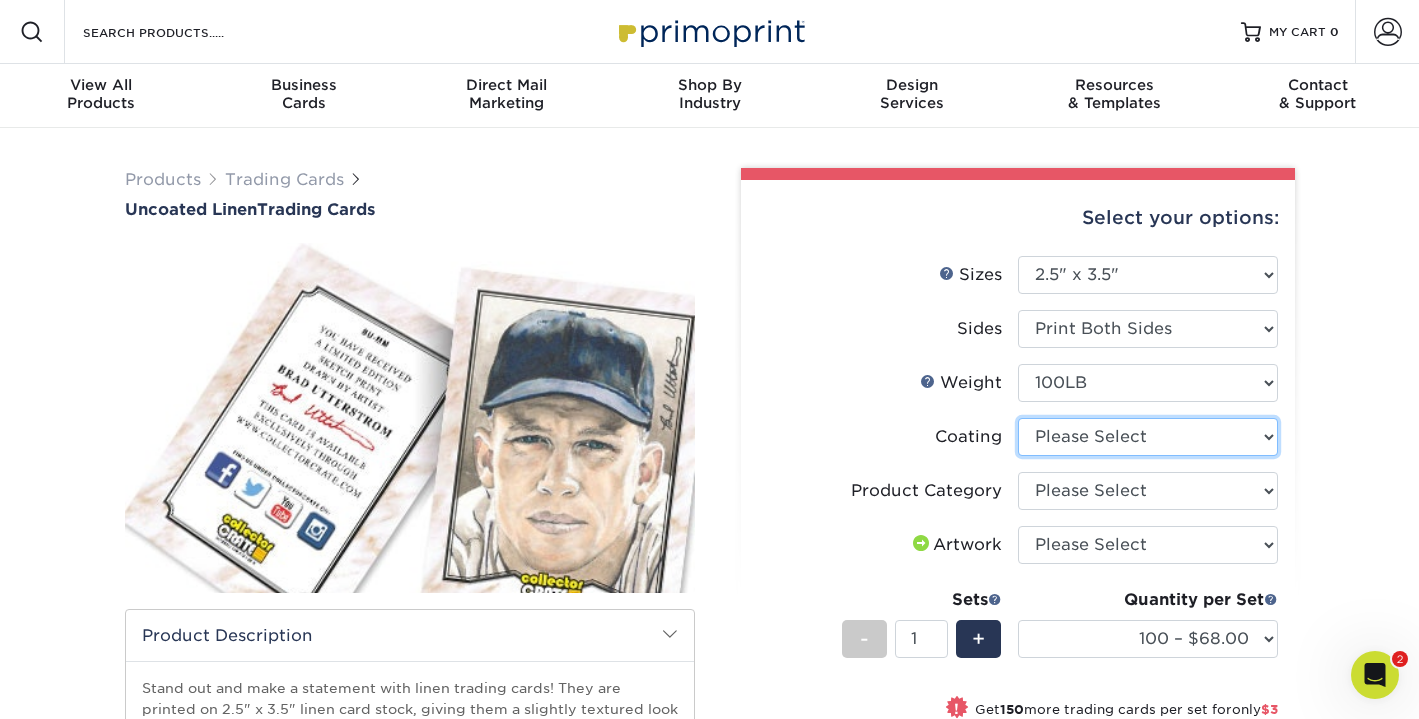 select on "3e7618de-abca-4bda-9f97-8b9129e913d8" 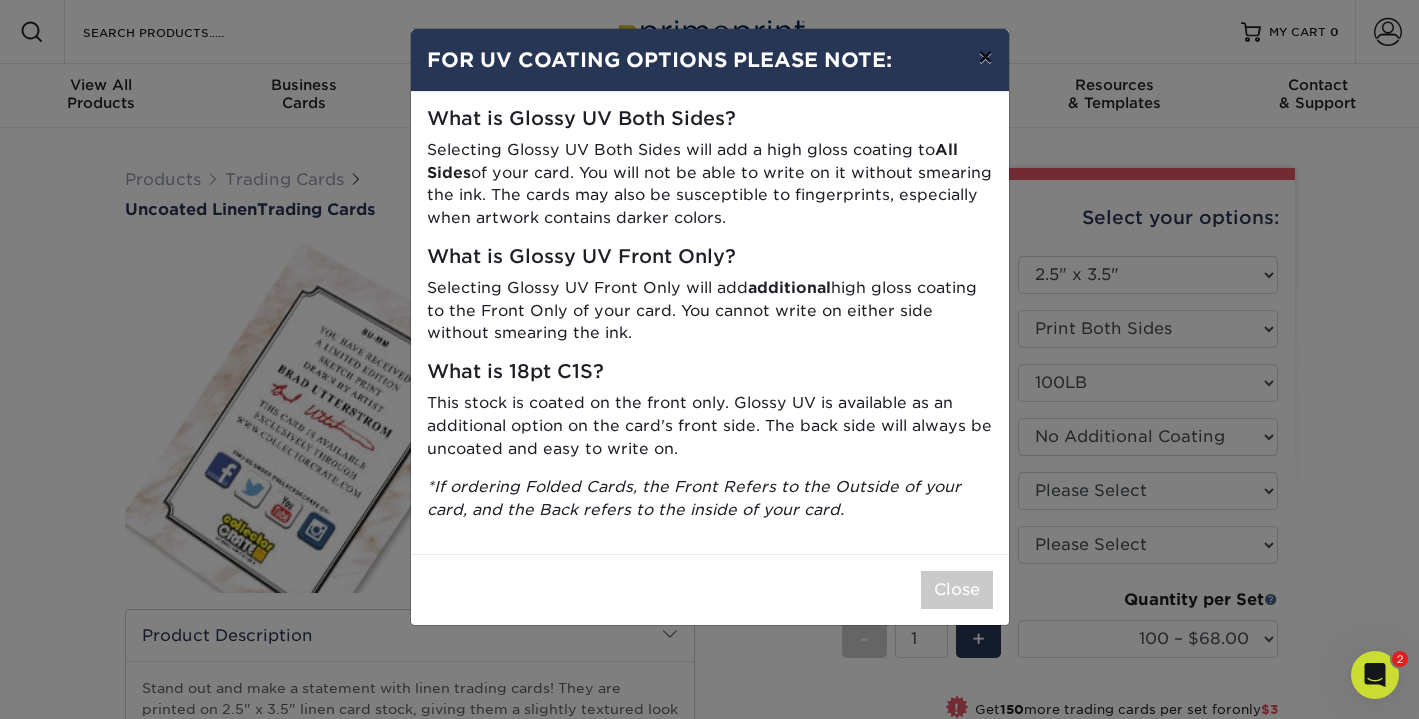 click on "×" at bounding box center (985, 57) 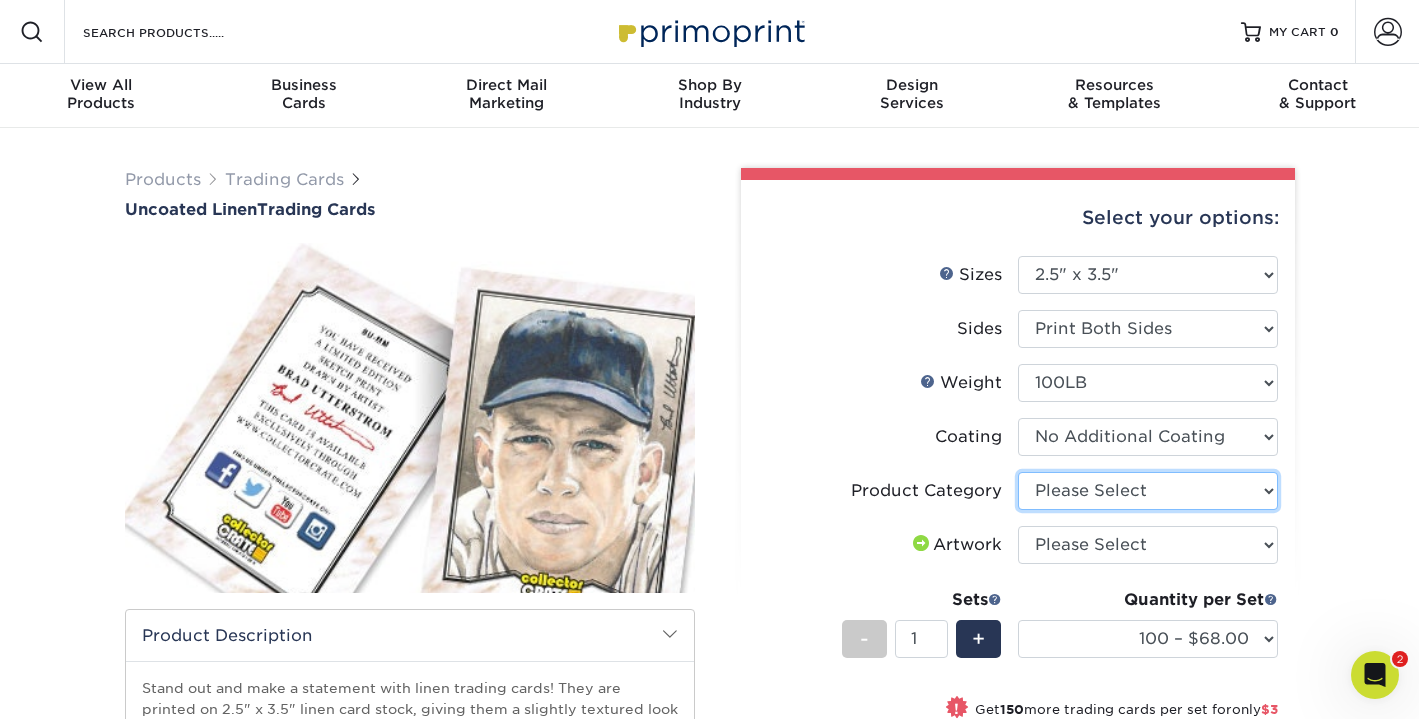select on "c2f9bce9-36c2-409d-b101-c29d9d031e18" 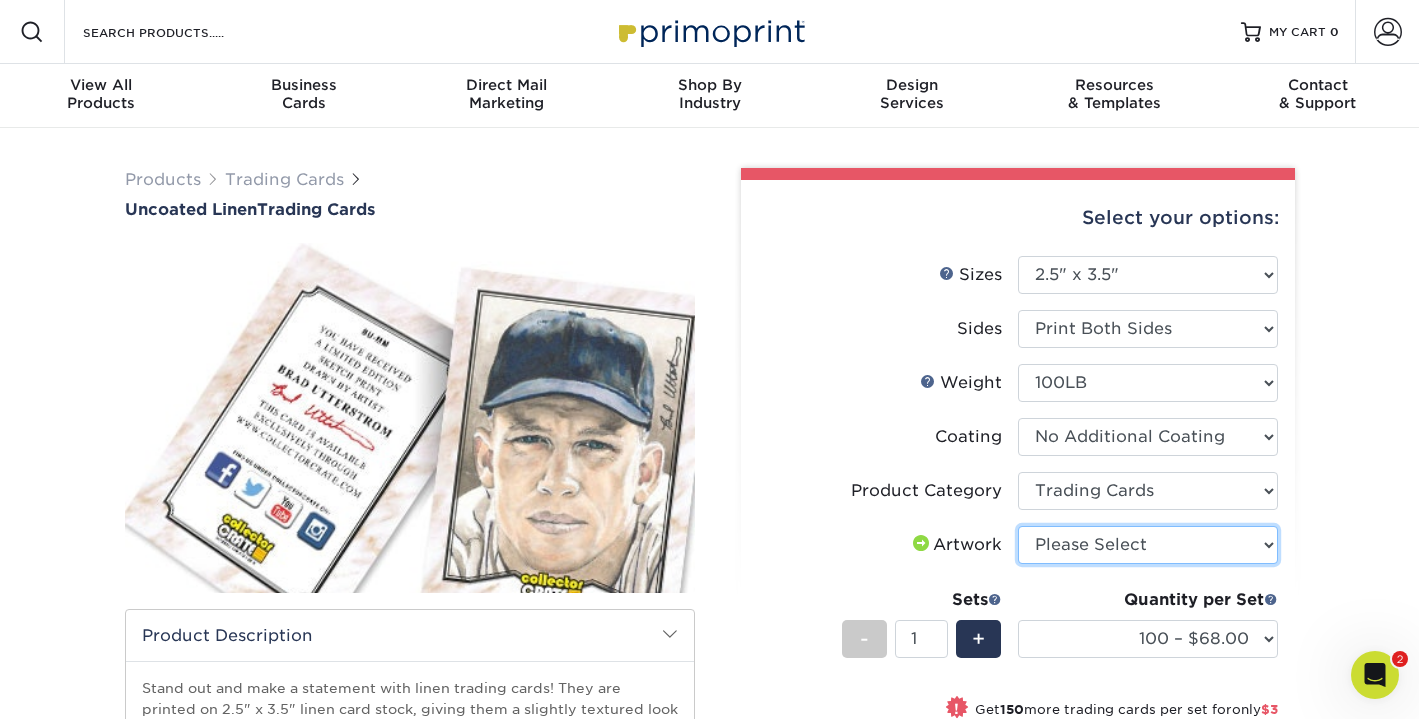 select on "upload" 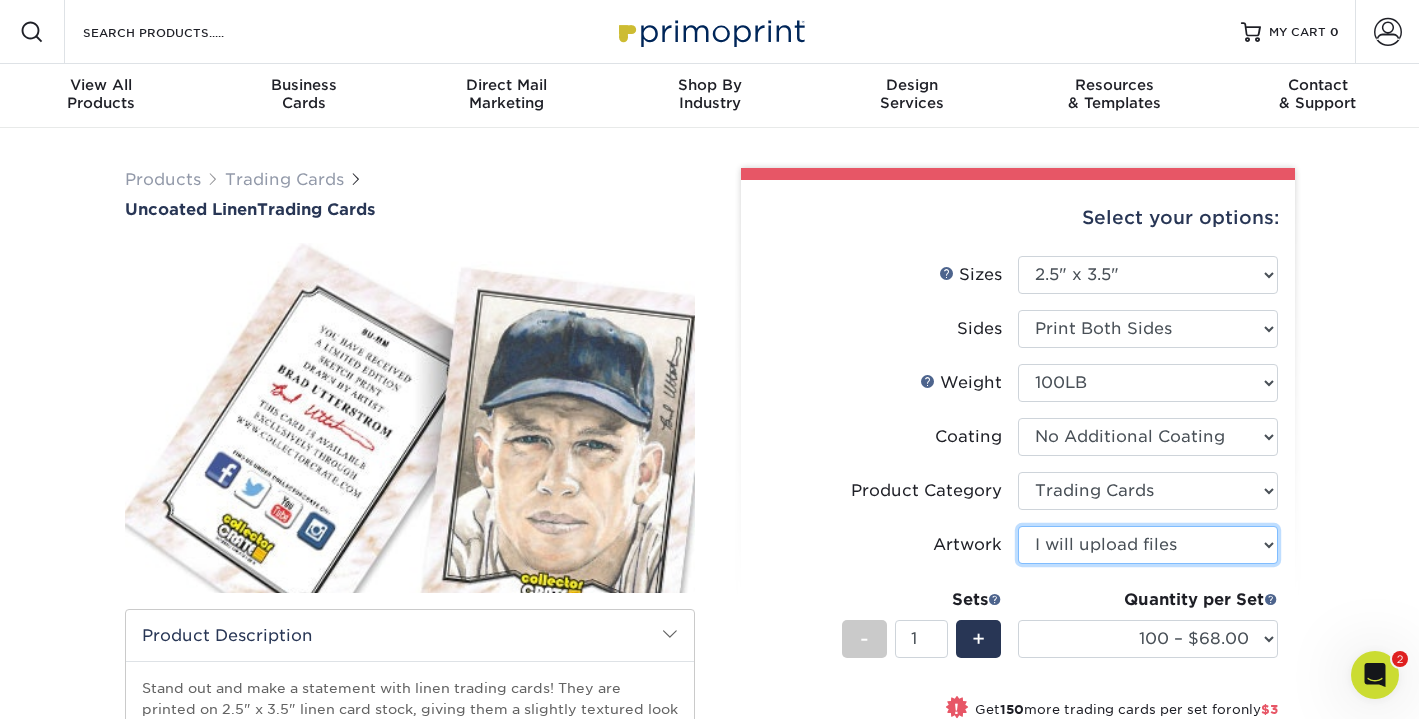 scroll, scrollTop: 0, scrollLeft: 0, axis: both 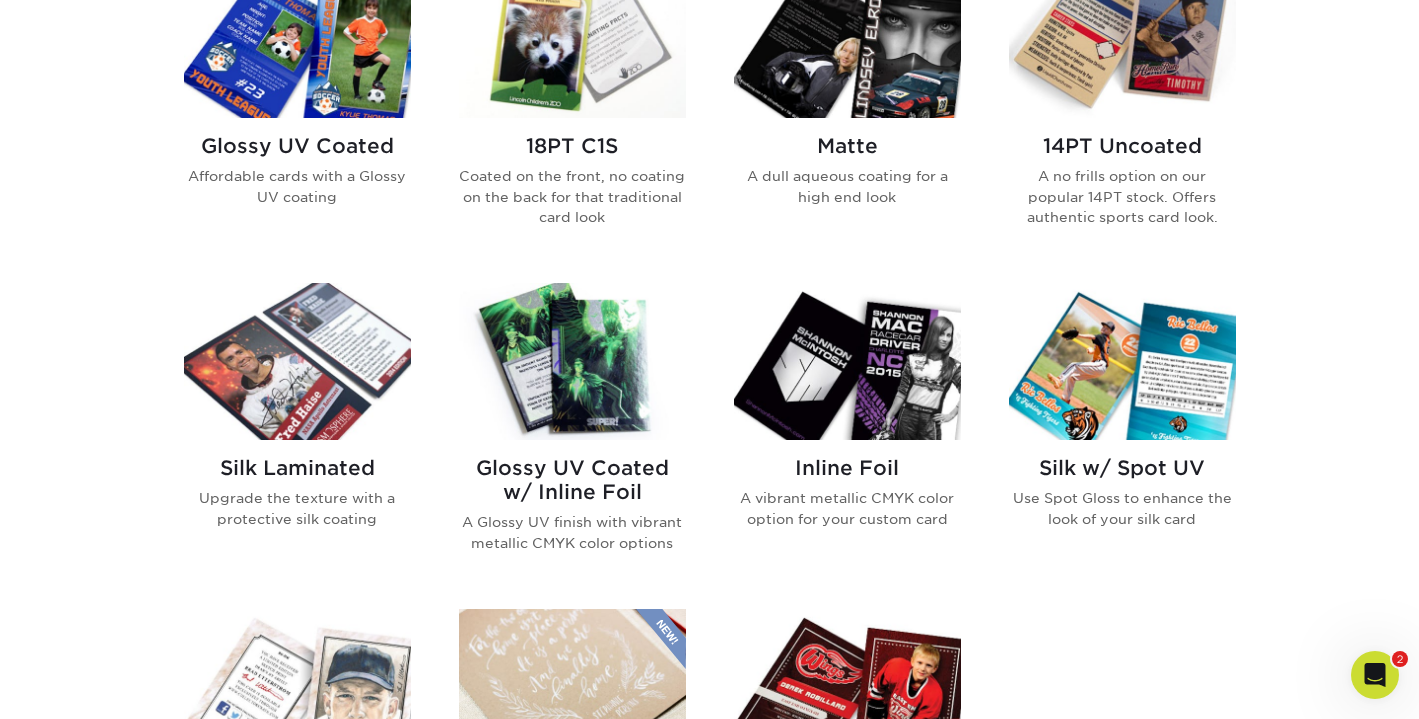 click at bounding box center (572, 361) 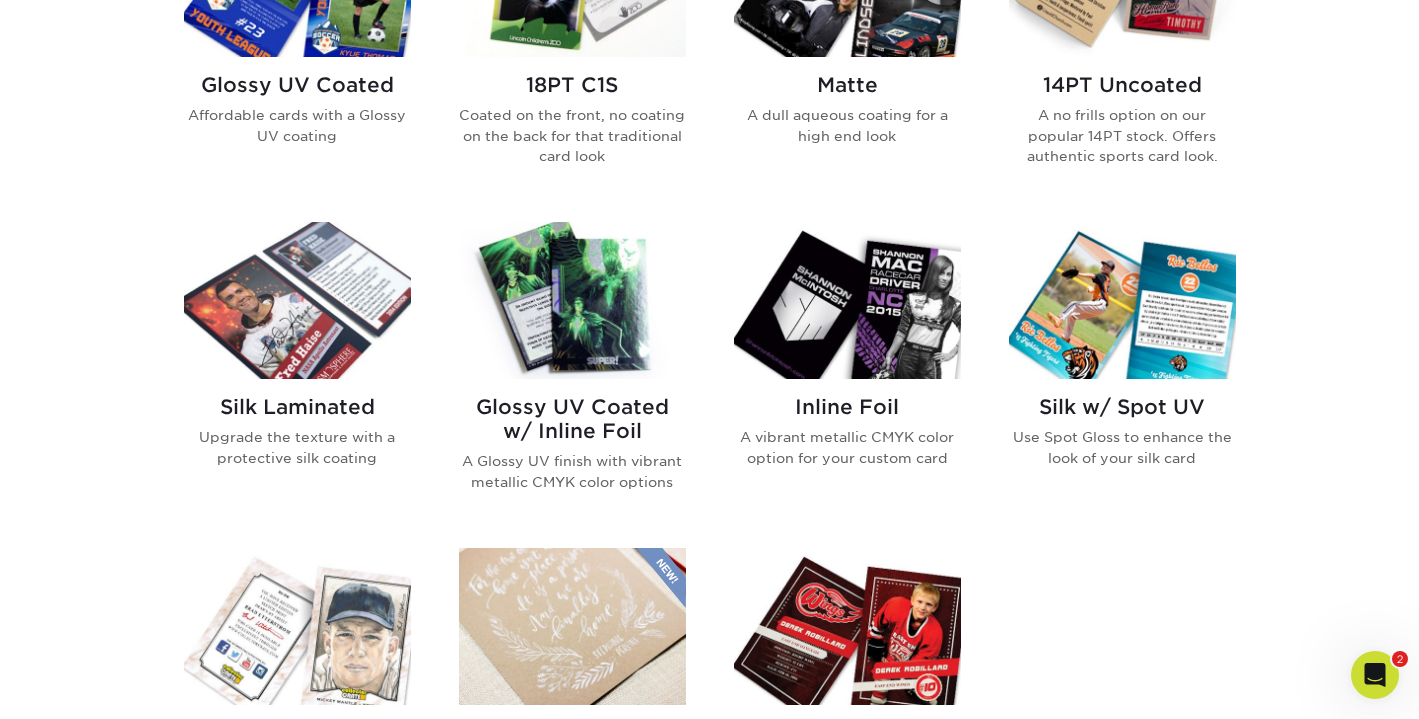 scroll, scrollTop: 1108, scrollLeft: 0, axis: vertical 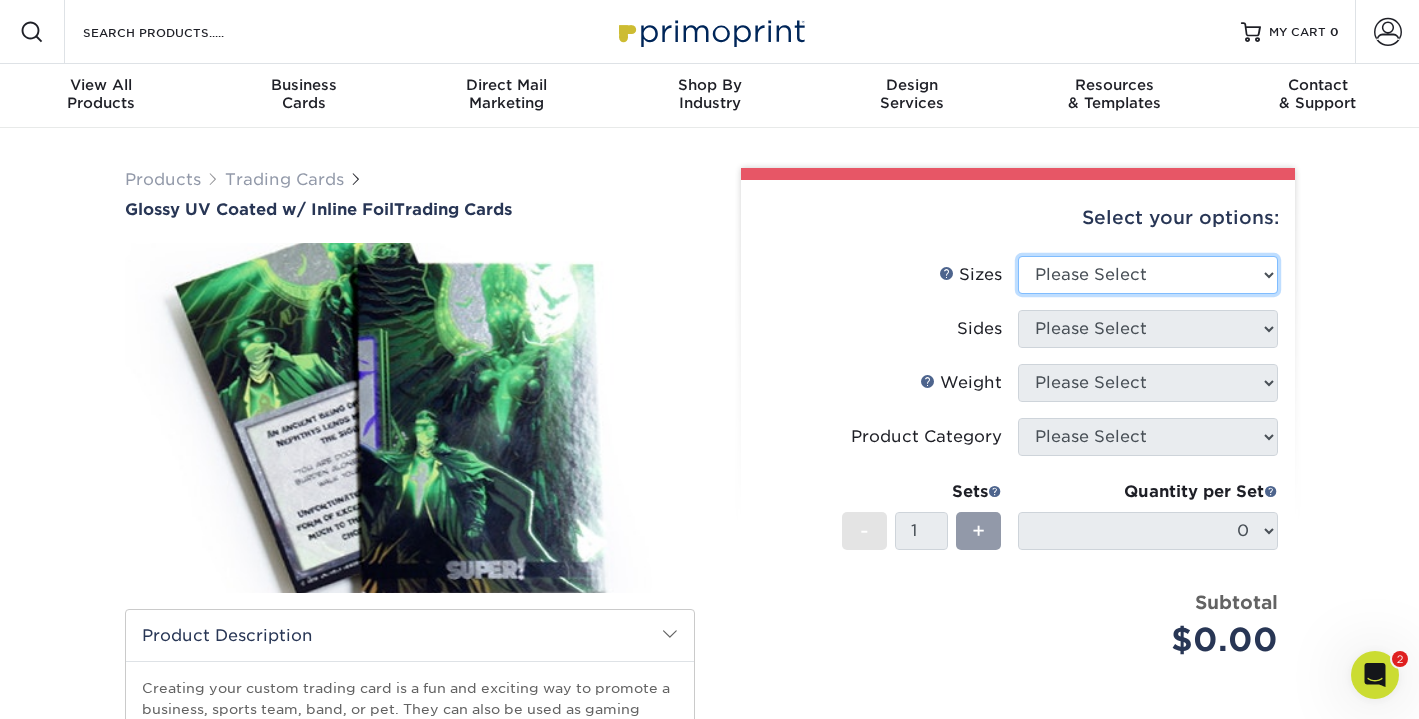 select on "2.50x3.50" 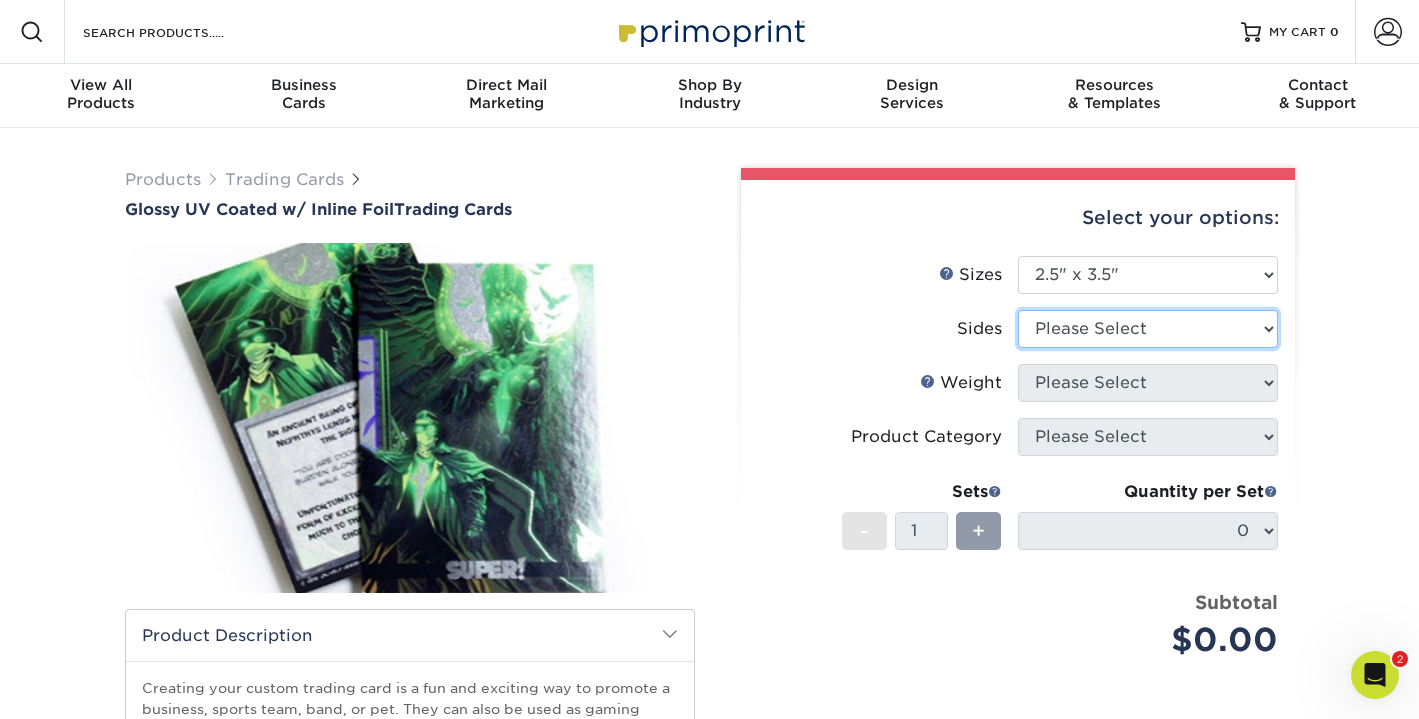 select on "e9e9dfb3-fba1-4d60-972c-fd9ca5904d33" 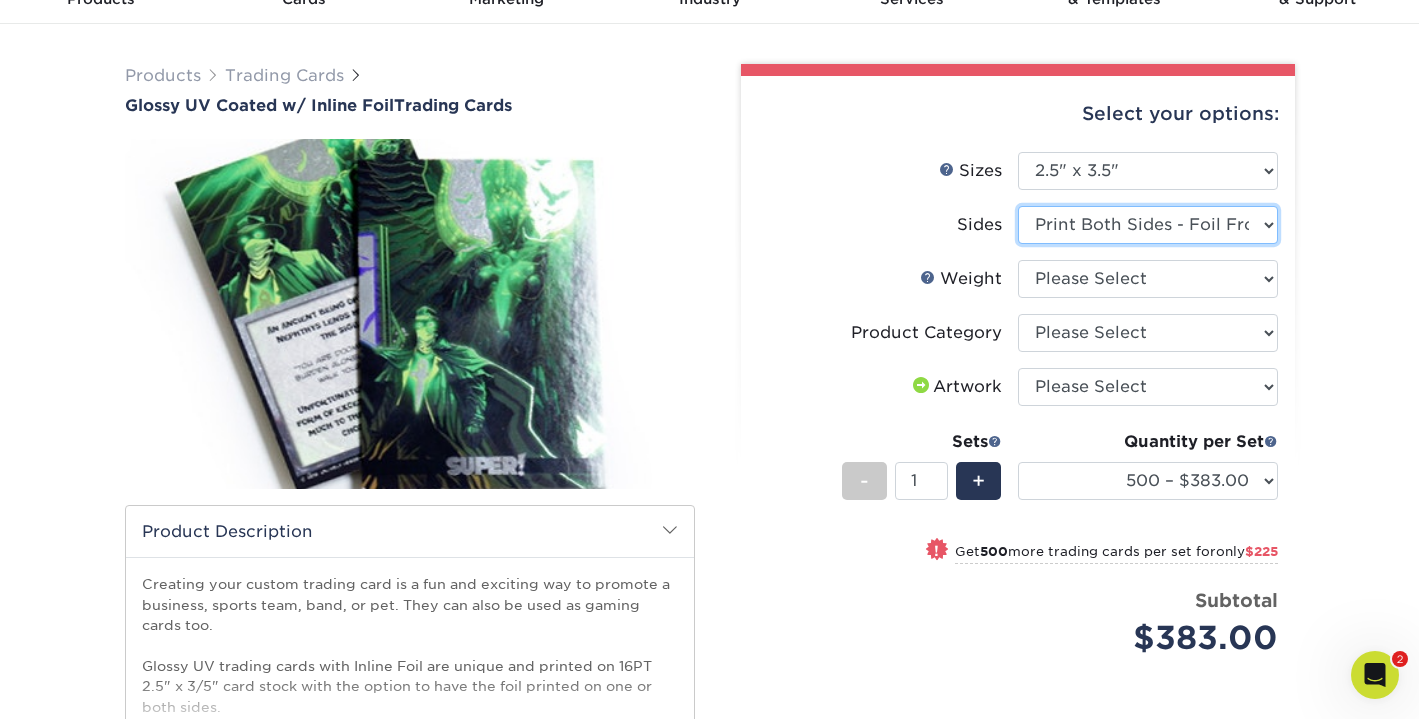 scroll, scrollTop: 103, scrollLeft: 0, axis: vertical 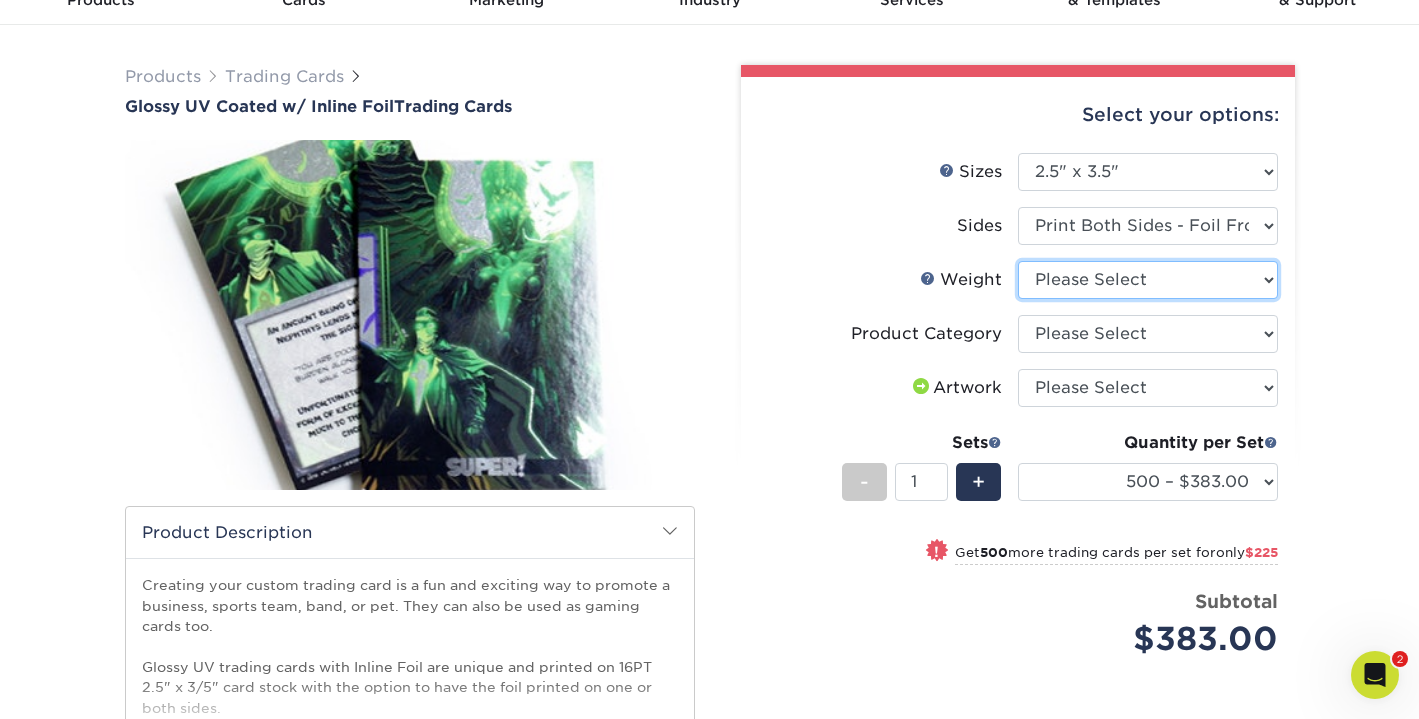 select on "16PT" 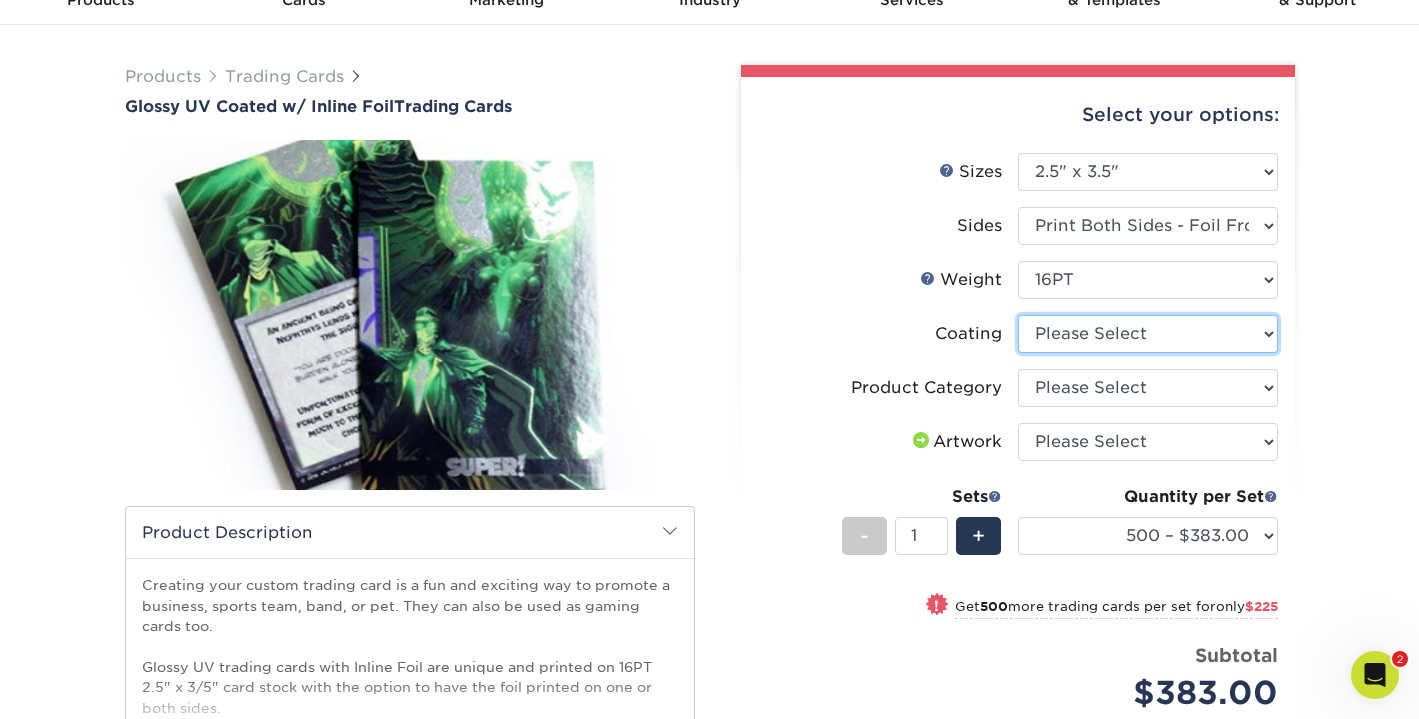select on "ae367451-b2b8-45df-a344-0f05b6a12993" 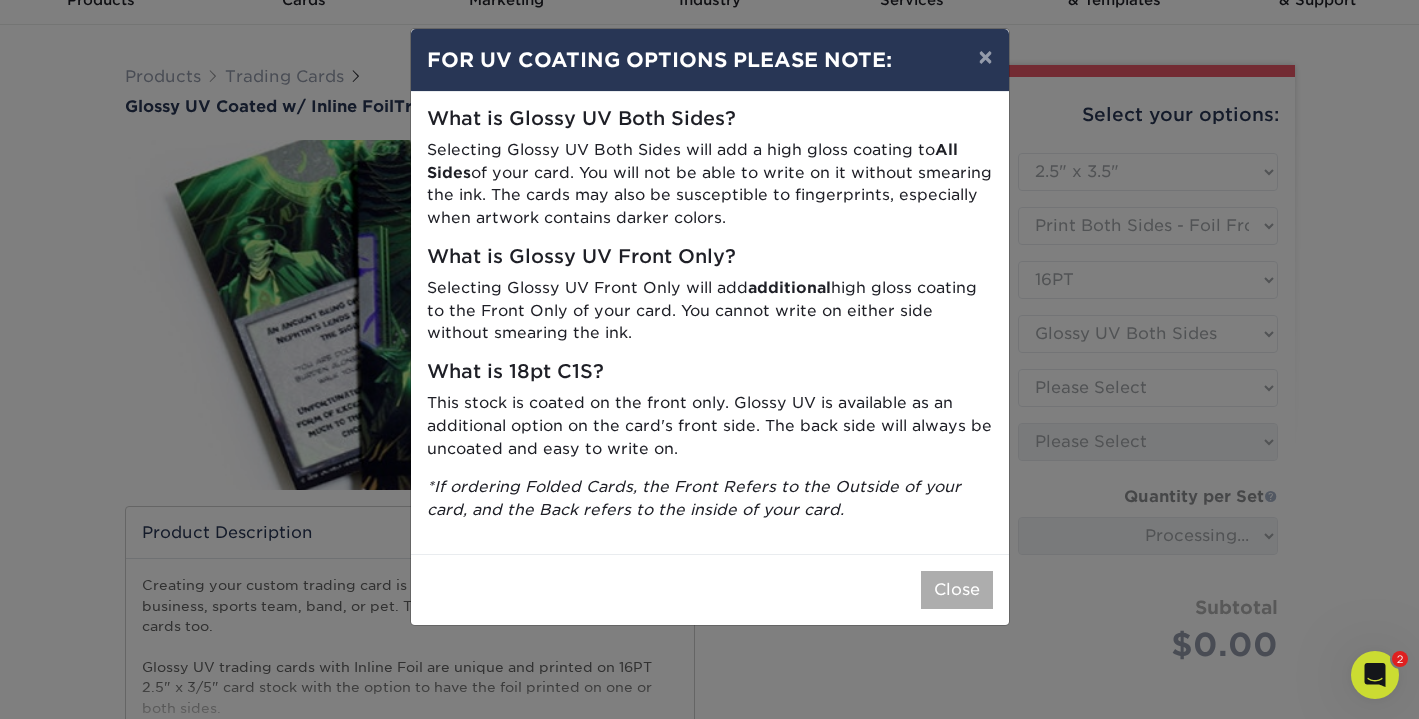 click on "Close" at bounding box center (957, 590) 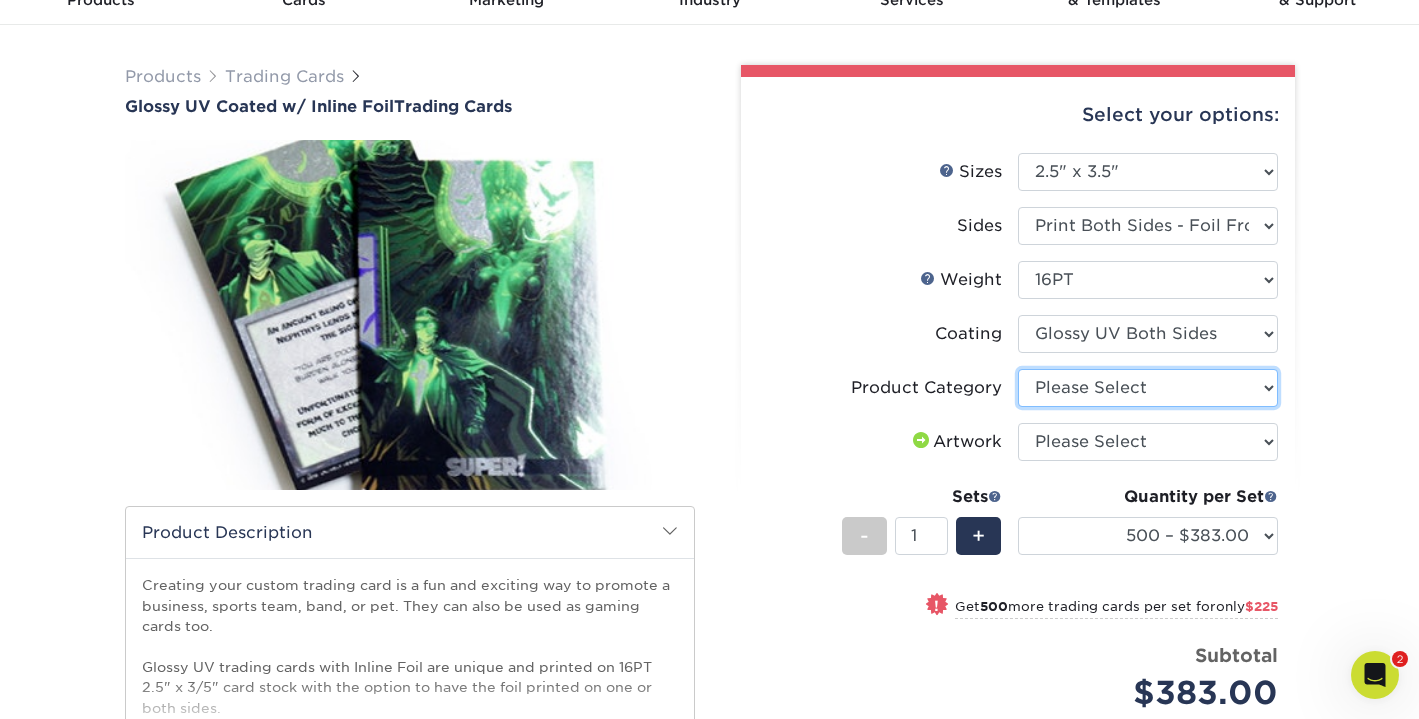 select on "c2f9bce9-36c2-409d-b101-c29d9d031e18" 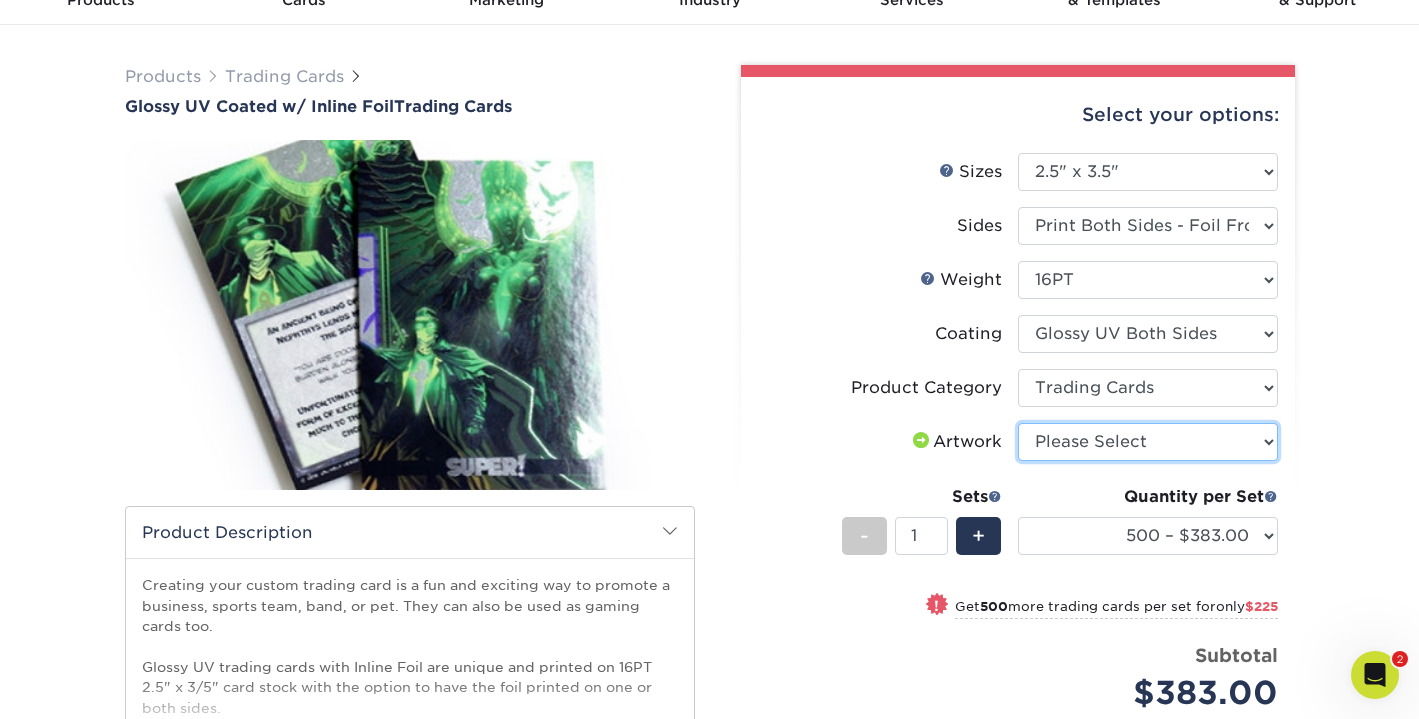select on "upload" 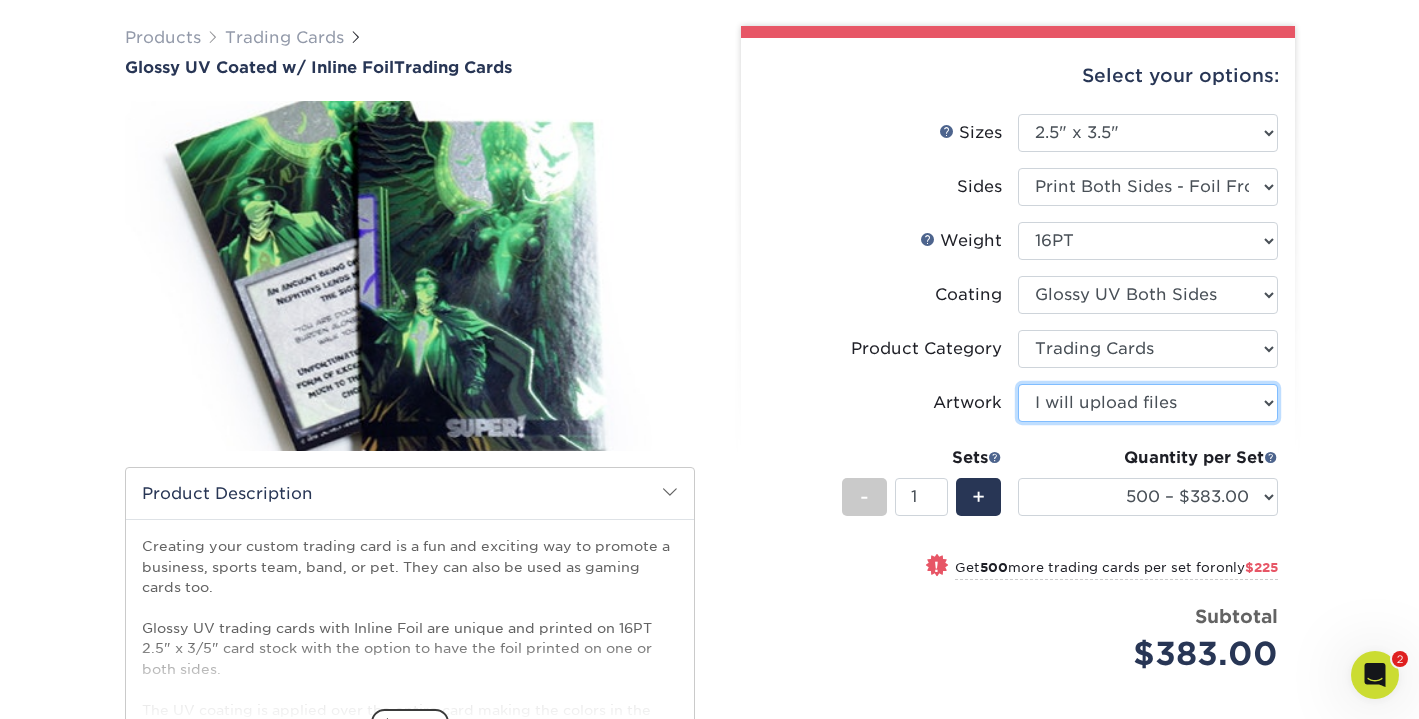 scroll, scrollTop: 144, scrollLeft: 0, axis: vertical 